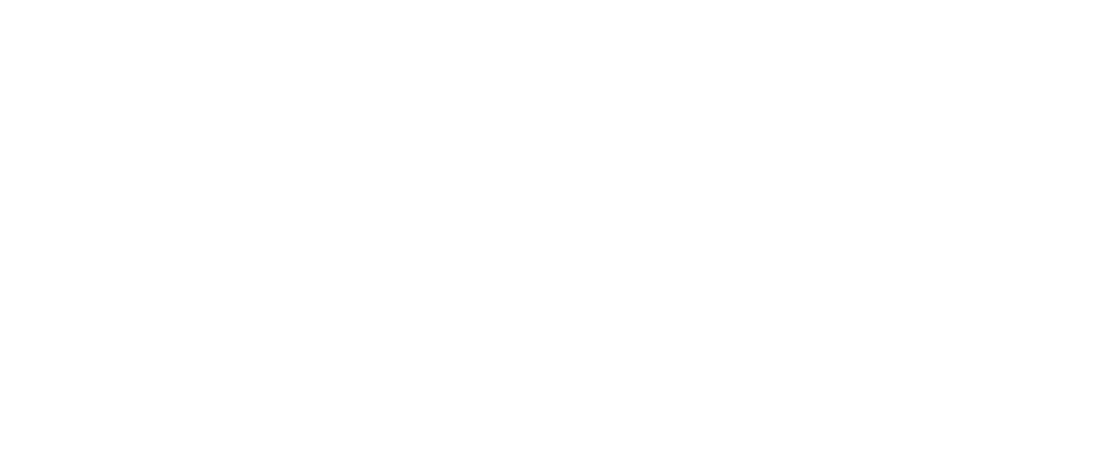 scroll, scrollTop: 0, scrollLeft: 0, axis: both 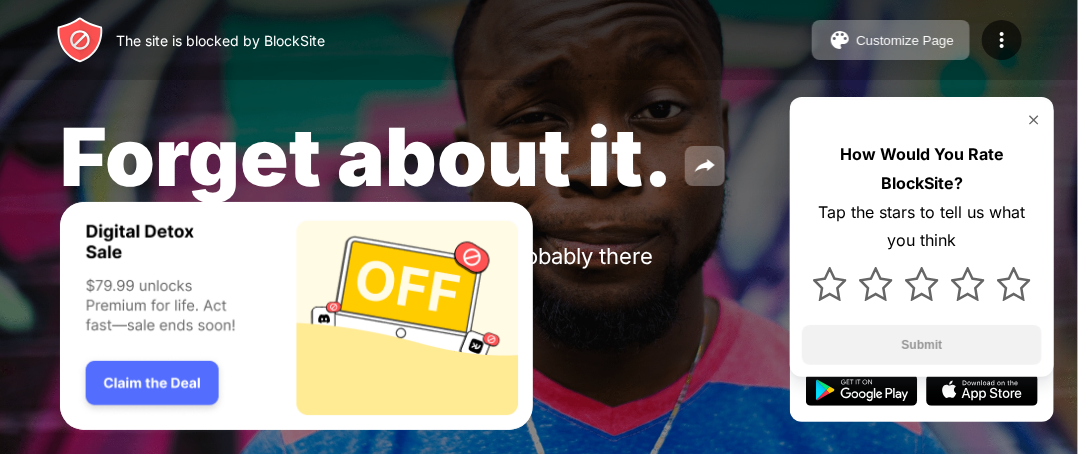 click at bounding box center [1034, 120] 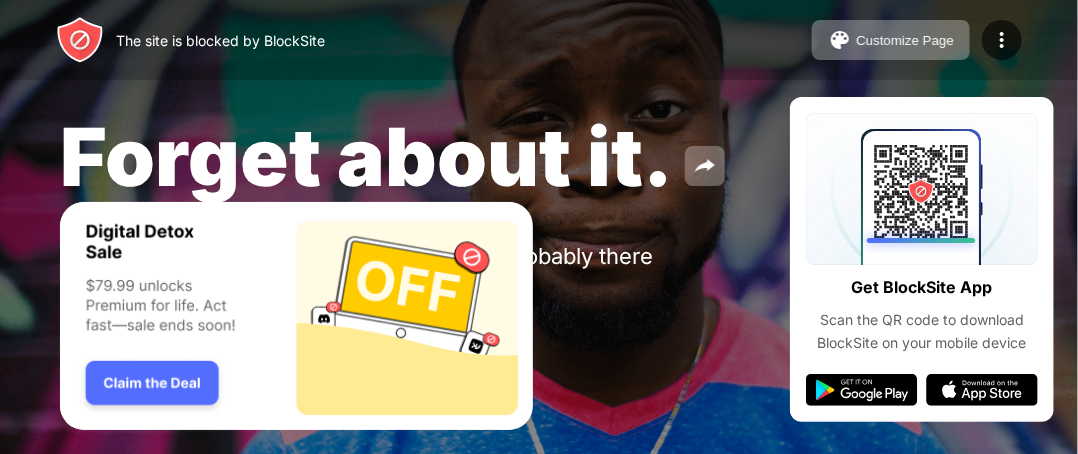 click on "Forget about it. You put jaya9bangladesh.com in your Block Sites list. It’s probably there for a reason. Password Protection" at bounding box center [539, 231] 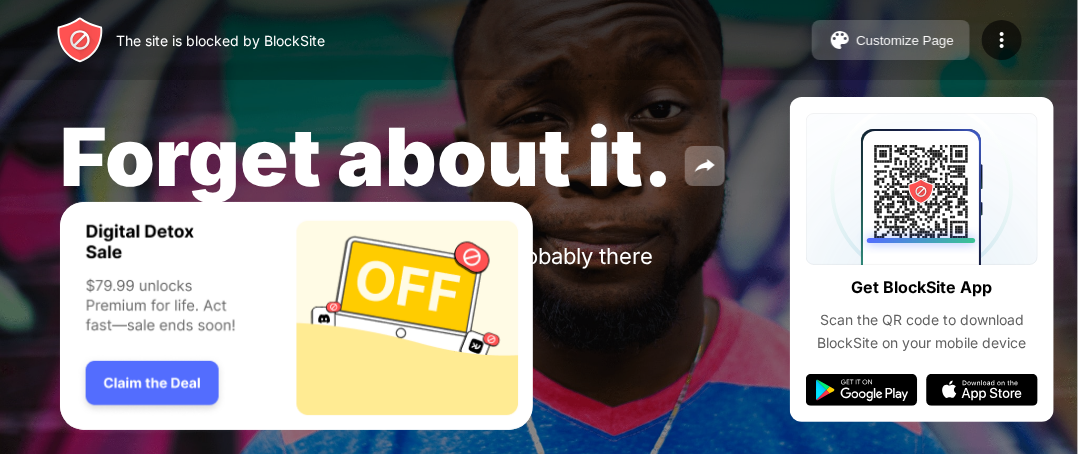click at bounding box center [840, 40] 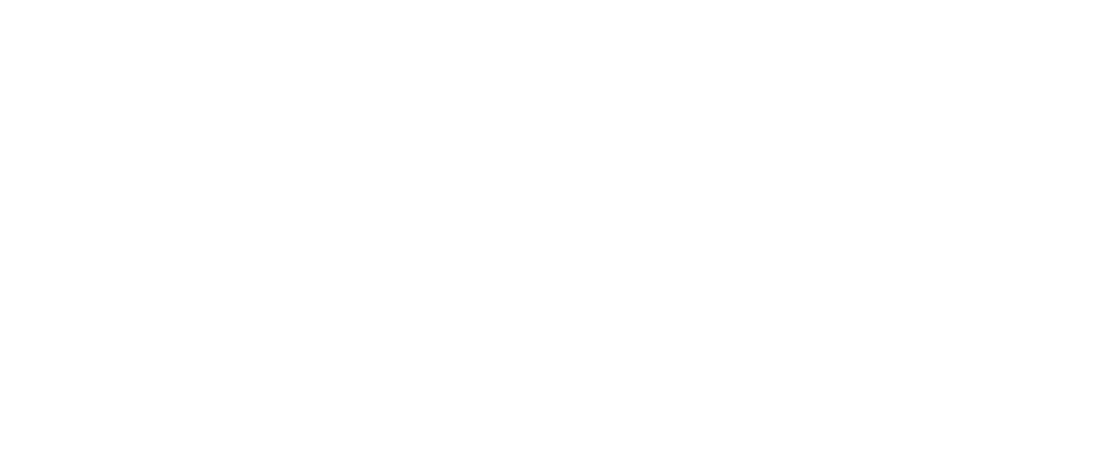 scroll, scrollTop: 0, scrollLeft: 0, axis: both 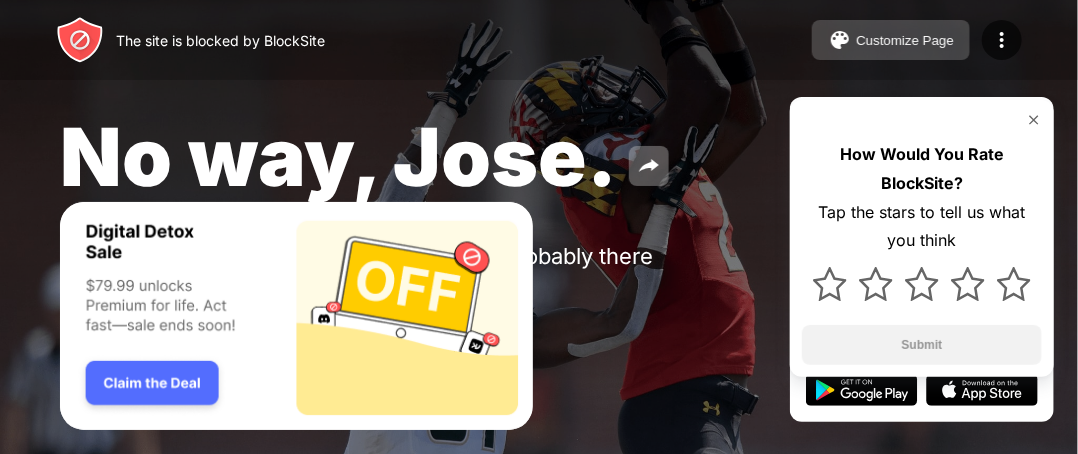 click at bounding box center [840, 40] 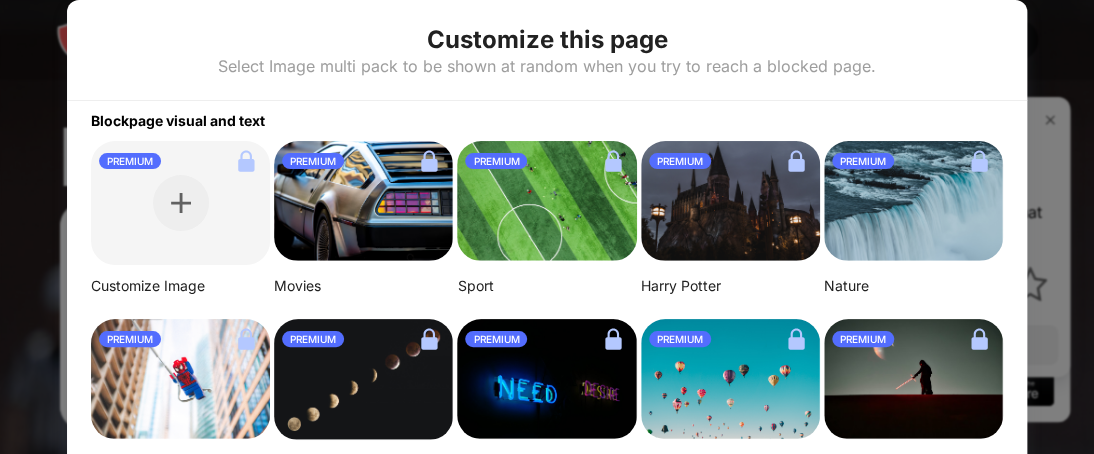 click on "PREMIUM" at bounding box center [130, 161] 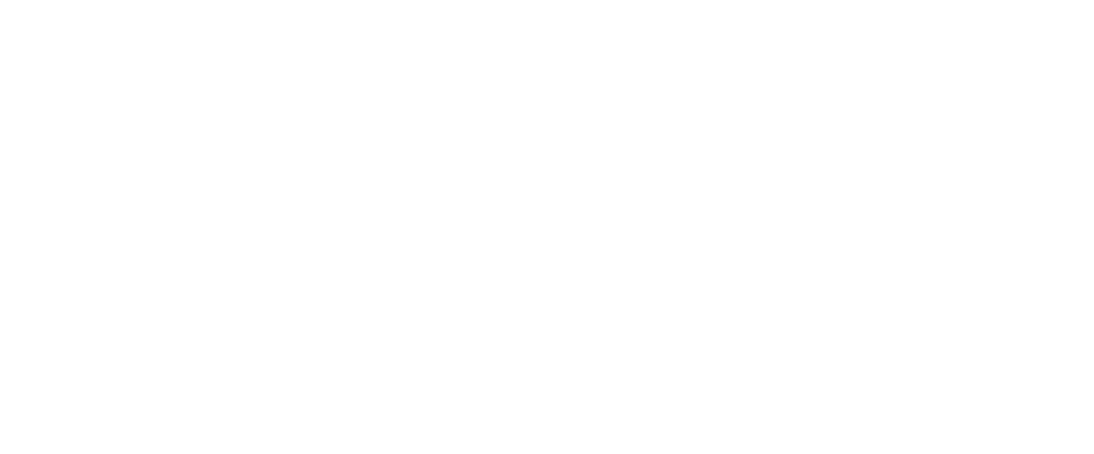 scroll, scrollTop: 0, scrollLeft: 0, axis: both 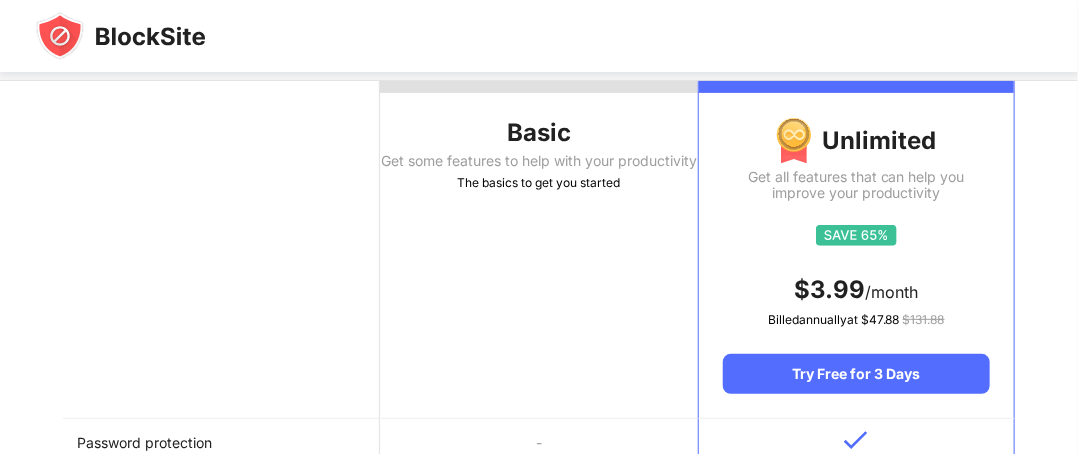 click at bounding box center [856, 235] 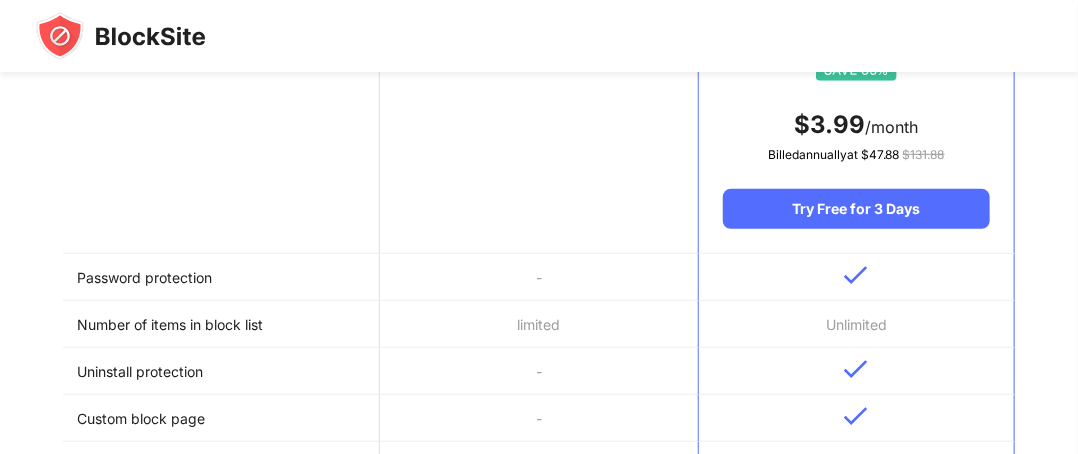 scroll, scrollTop: 400, scrollLeft: 0, axis: vertical 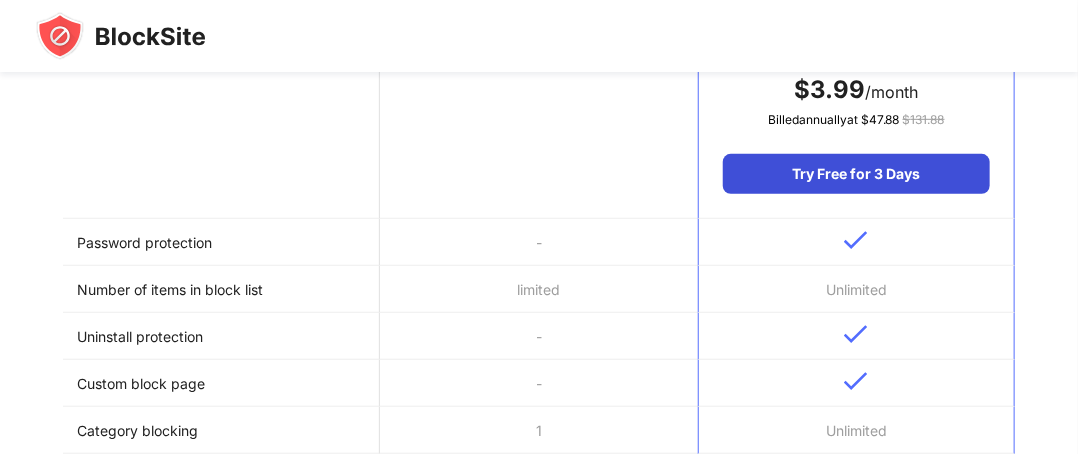 click on "Try Free for 3 Days" at bounding box center (856, 174) 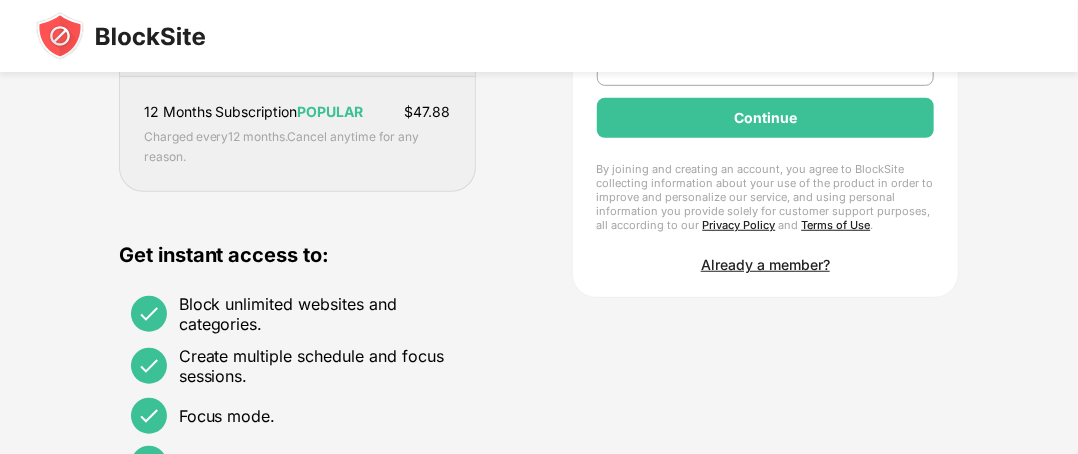click at bounding box center (149, 314) 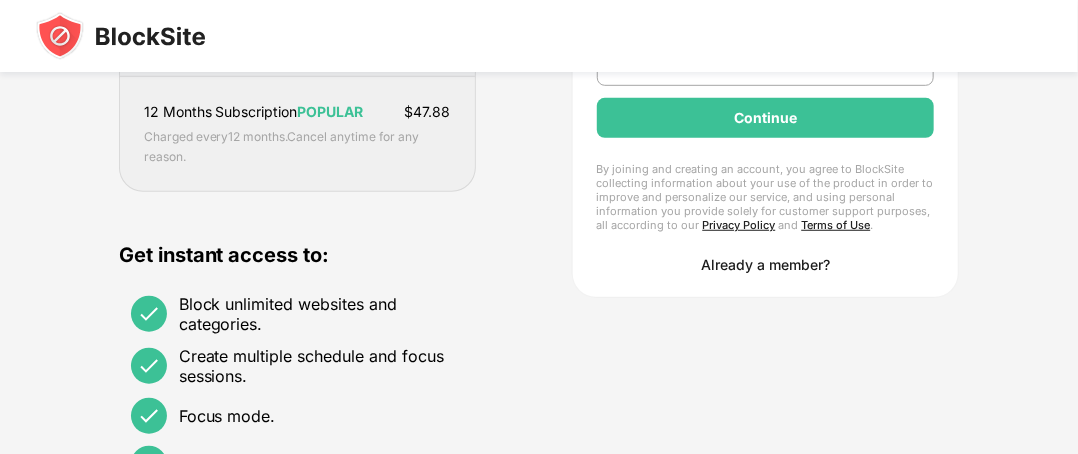 click on "Already a member?" at bounding box center [765, 264] 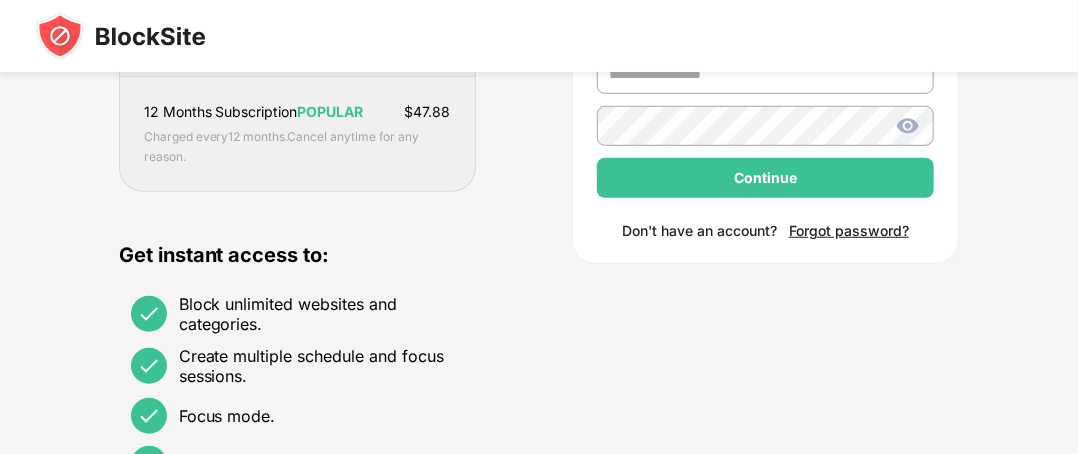 click on "Don't have an account?" at bounding box center [699, 230] 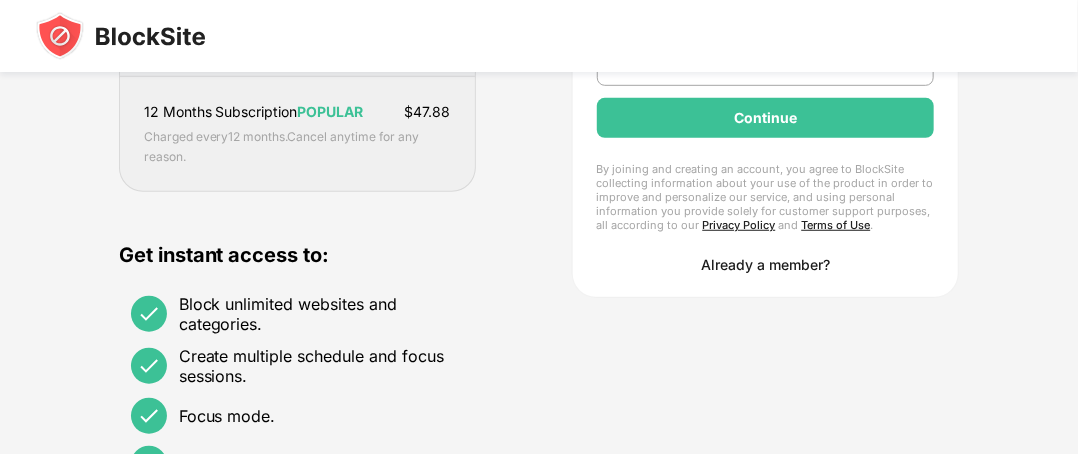 click on "Already a member?" at bounding box center [765, 264] 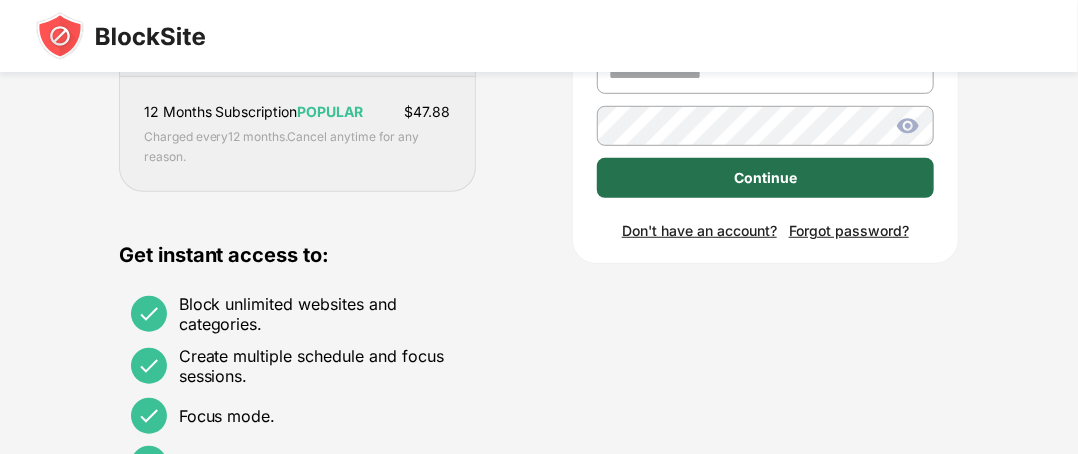 click on "Continue" at bounding box center [765, 178] 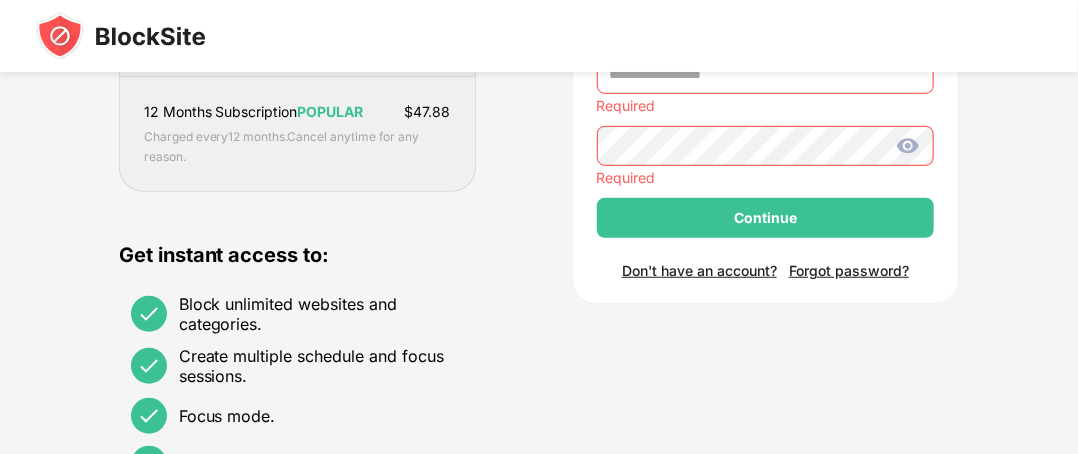 click at bounding box center [908, 146] 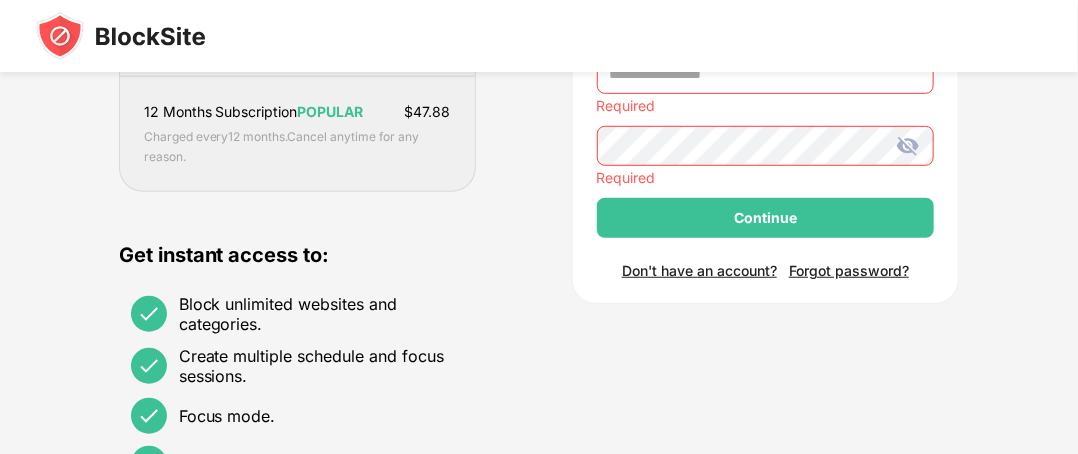 click on "Required" at bounding box center (766, 106) 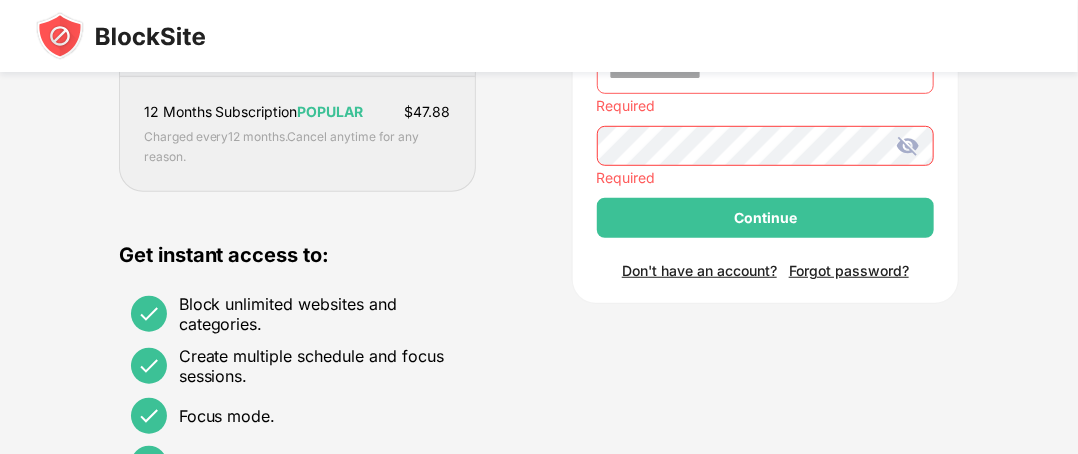 click at bounding box center (766, 74) 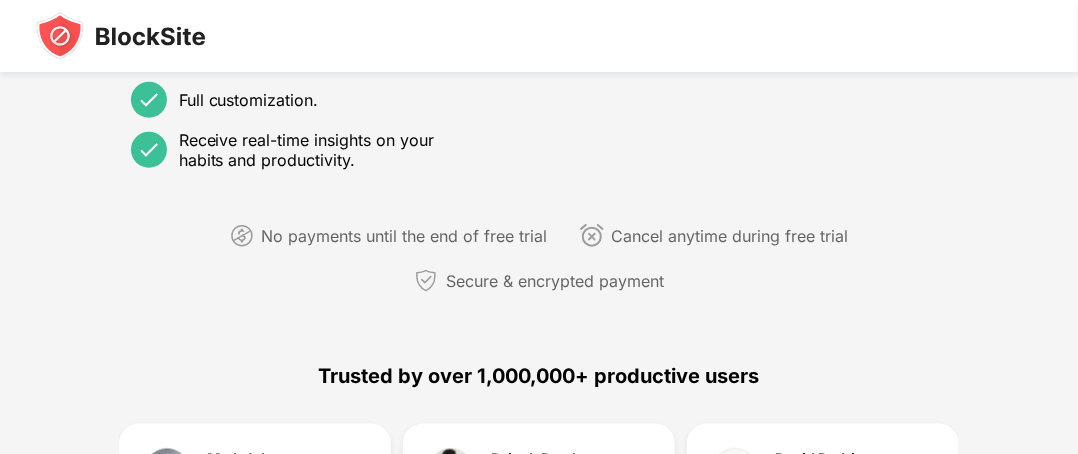 scroll, scrollTop: 800, scrollLeft: 0, axis: vertical 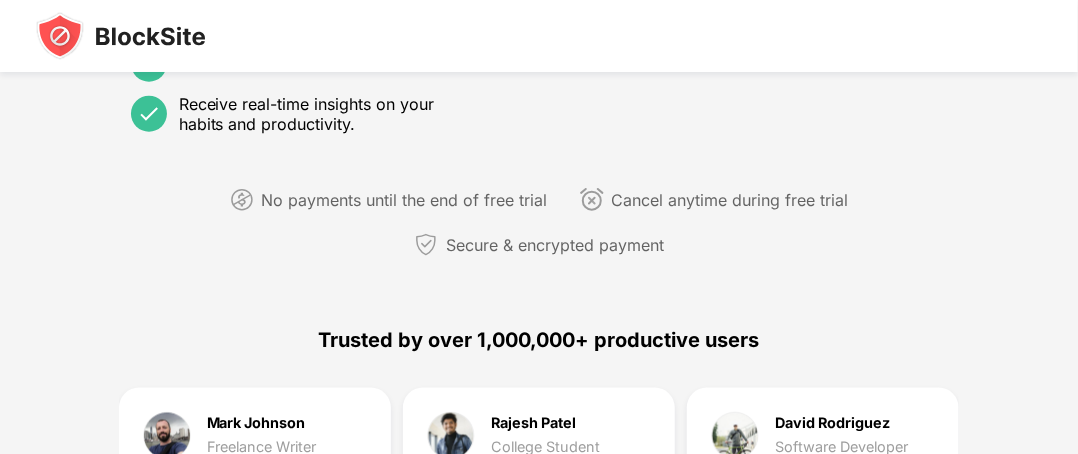 click at bounding box center [242, 200] 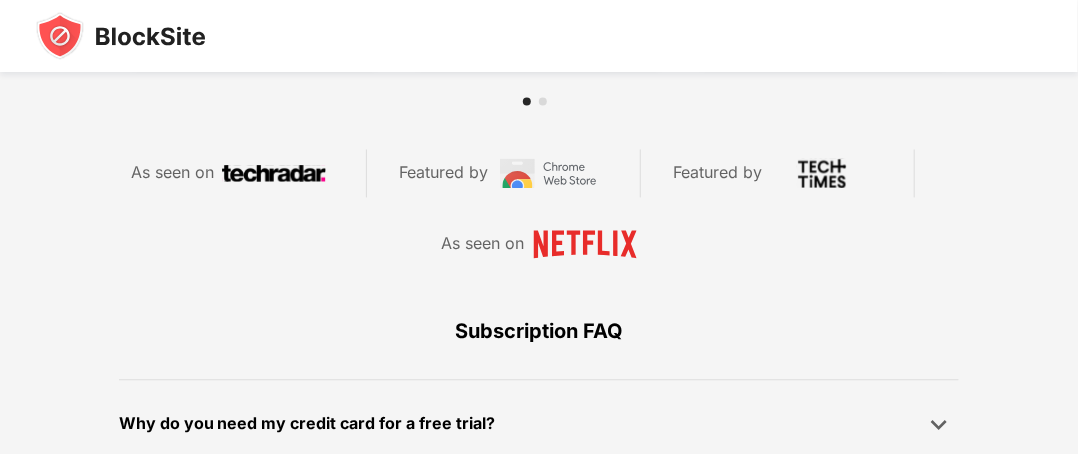 scroll, scrollTop: 1400, scrollLeft: 0, axis: vertical 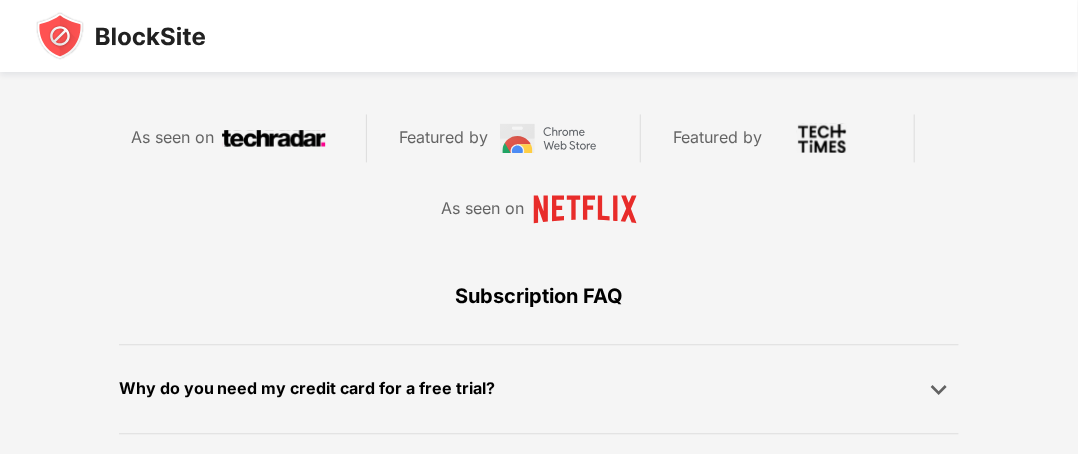 click at bounding box center (585, 209) 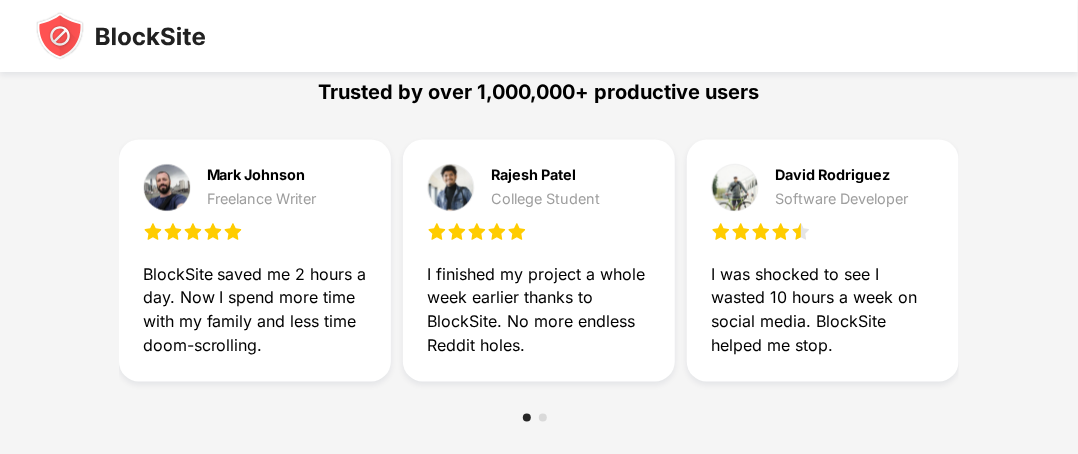 scroll, scrollTop: 1000, scrollLeft: 0, axis: vertical 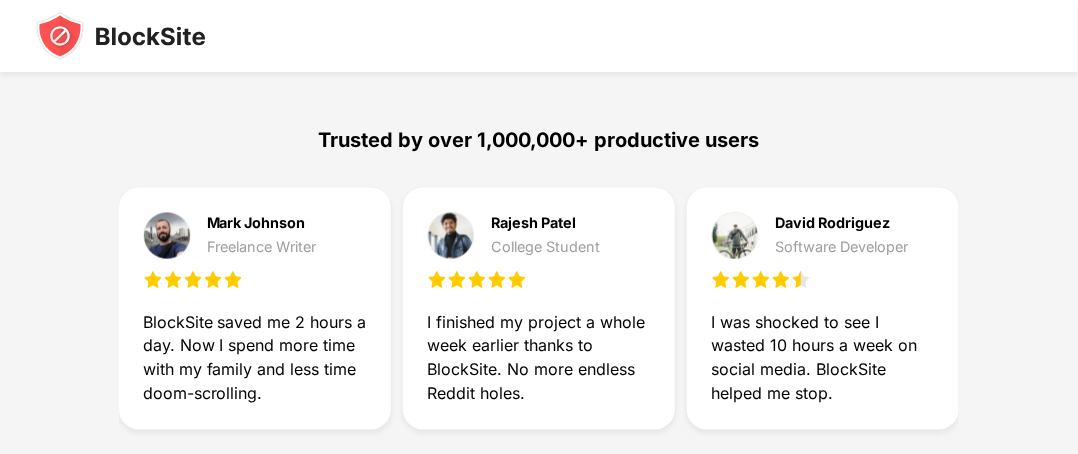 click at bounding box center [735, 236] 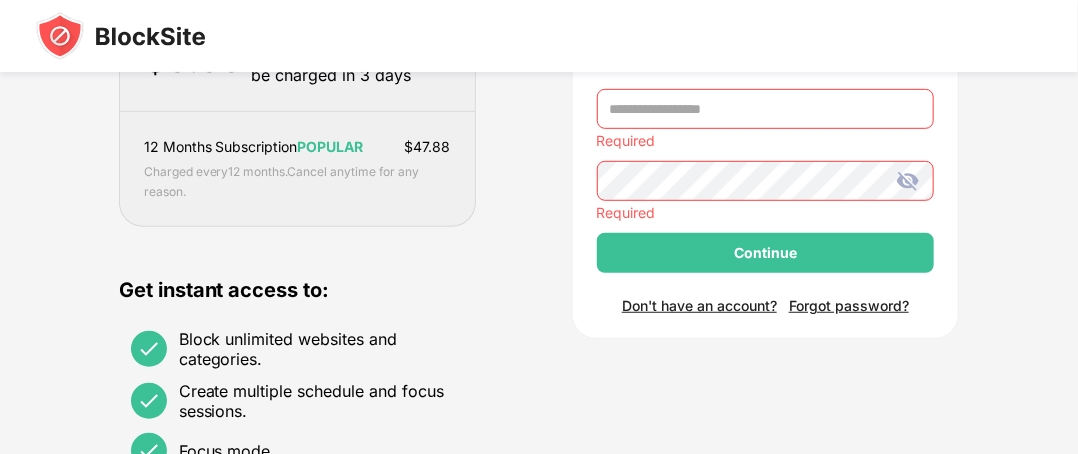scroll, scrollTop: 400, scrollLeft: 0, axis: vertical 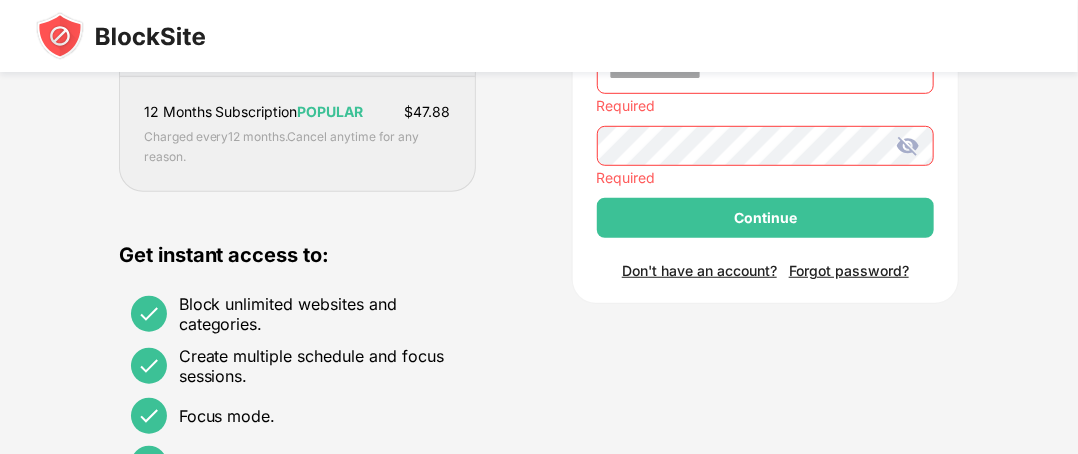 click on "Required" at bounding box center (766, 178) 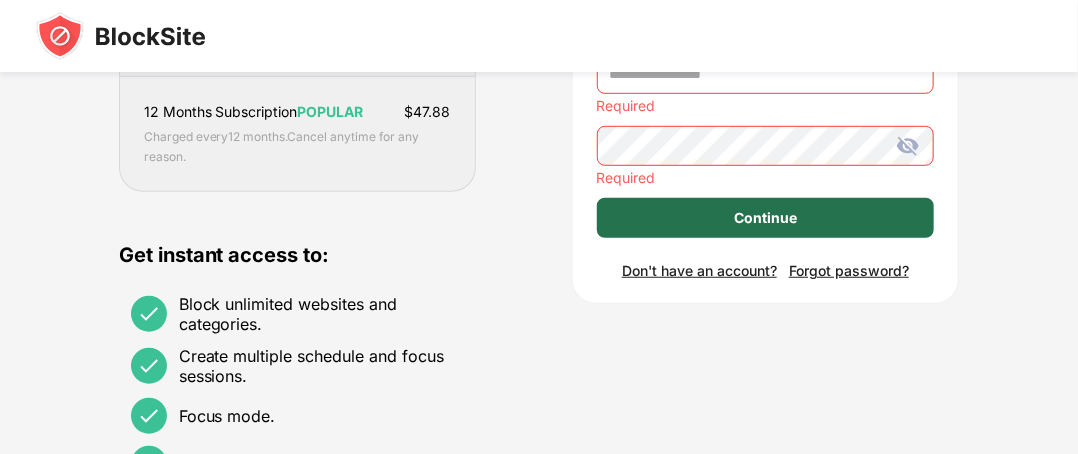 click on "Continue" at bounding box center (765, 218) 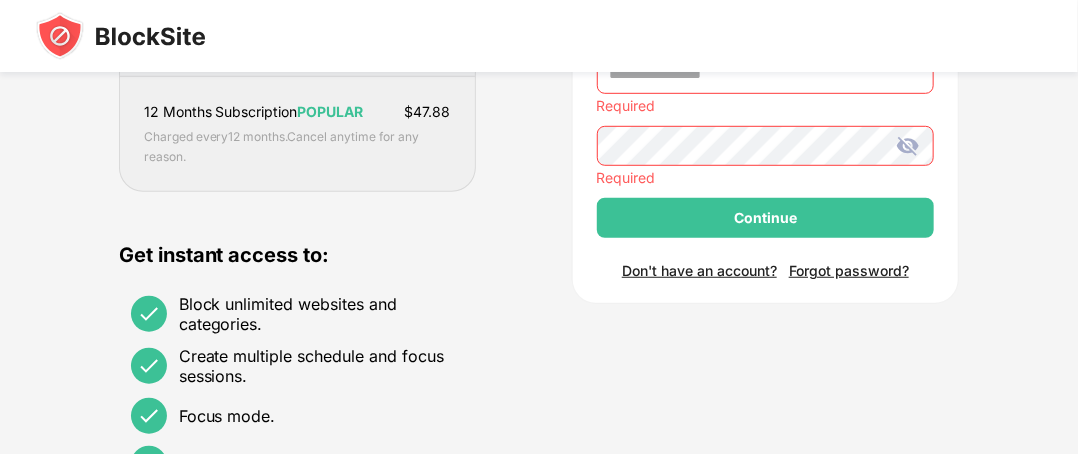 click on "Continue" at bounding box center [765, 218] 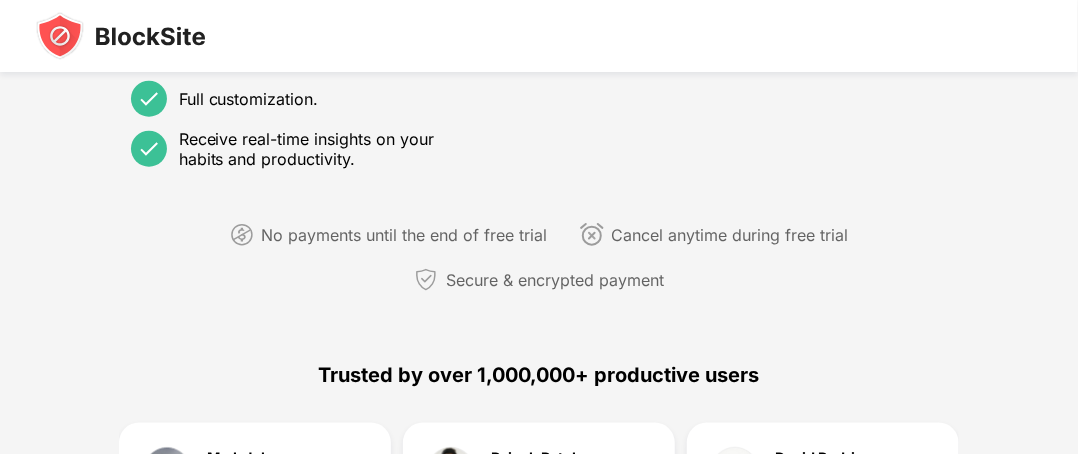 scroll, scrollTop: 800, scrollLeft: 0, axis: vertical 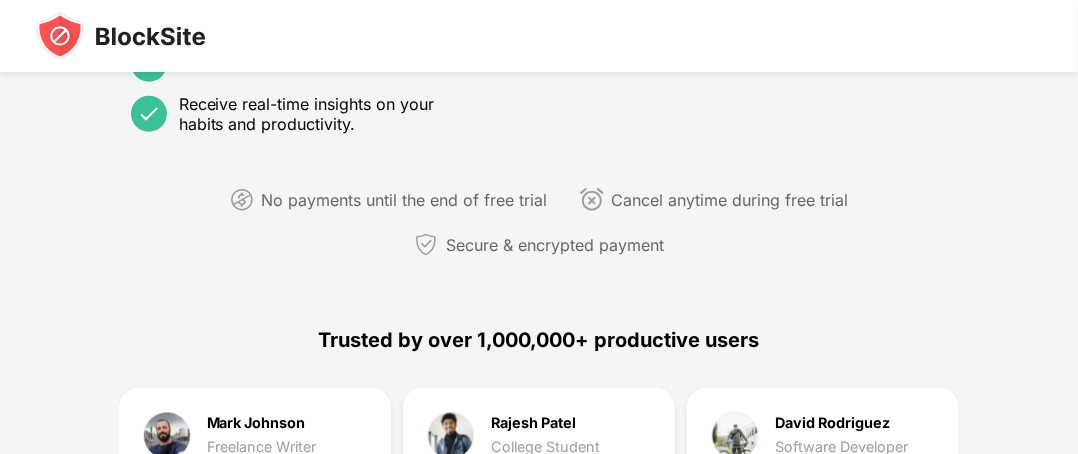 click at bounding box center [592, 200] 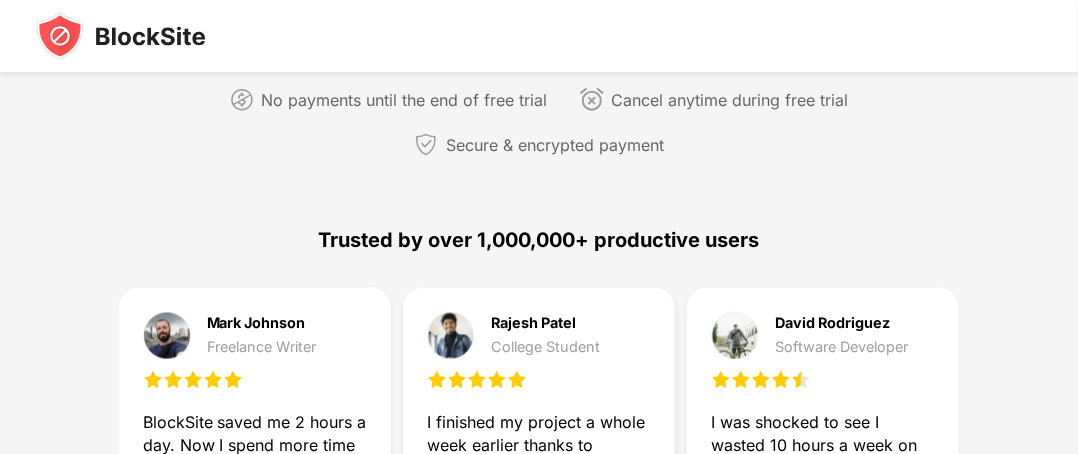 scroll, scrollTop: 1000, scrollLeft: 0, axis: vertical 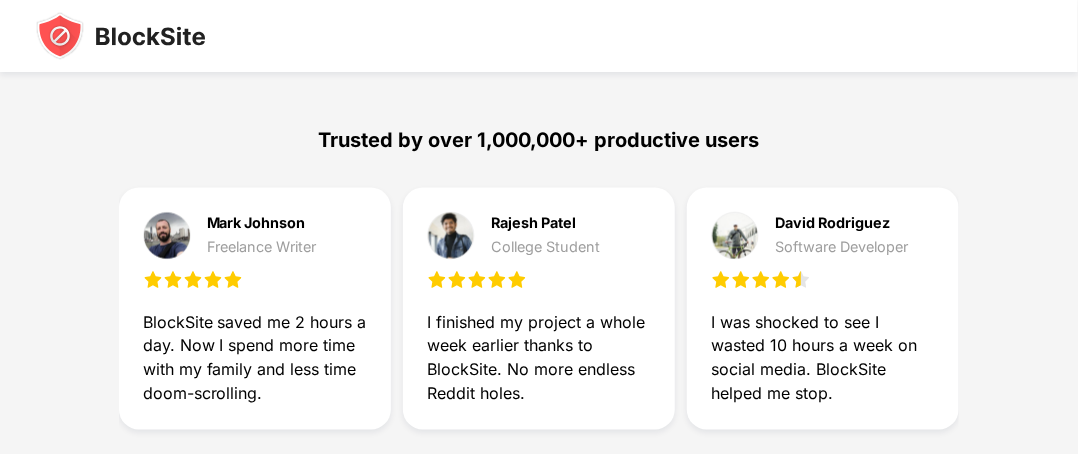 click at bounding box center [167, 236] 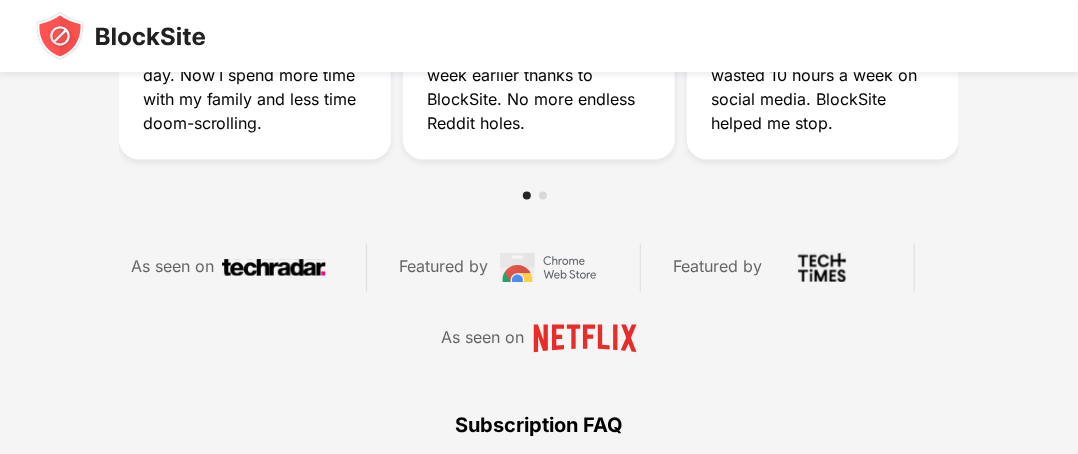 scroll, scrollTop: 1300, scrollLeft: 0, axis: vertical 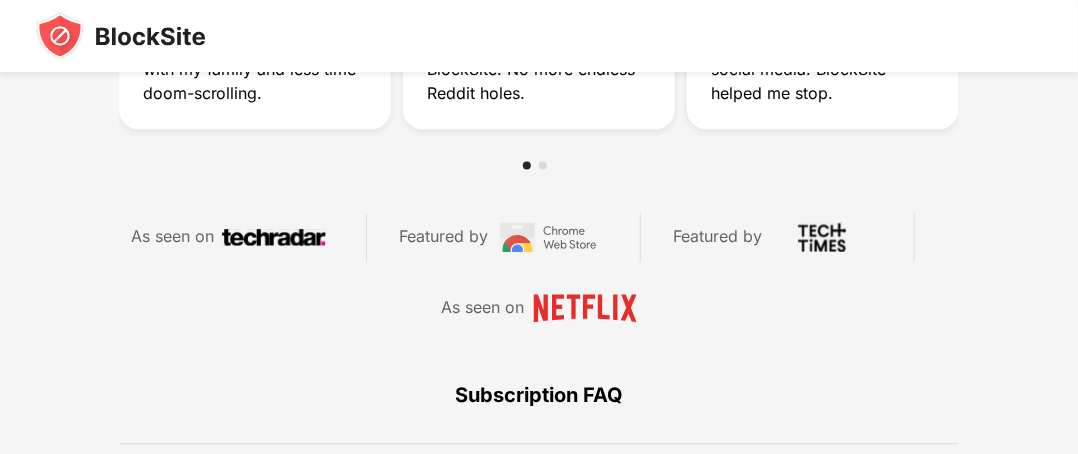 click at bounding box center [548, 238] 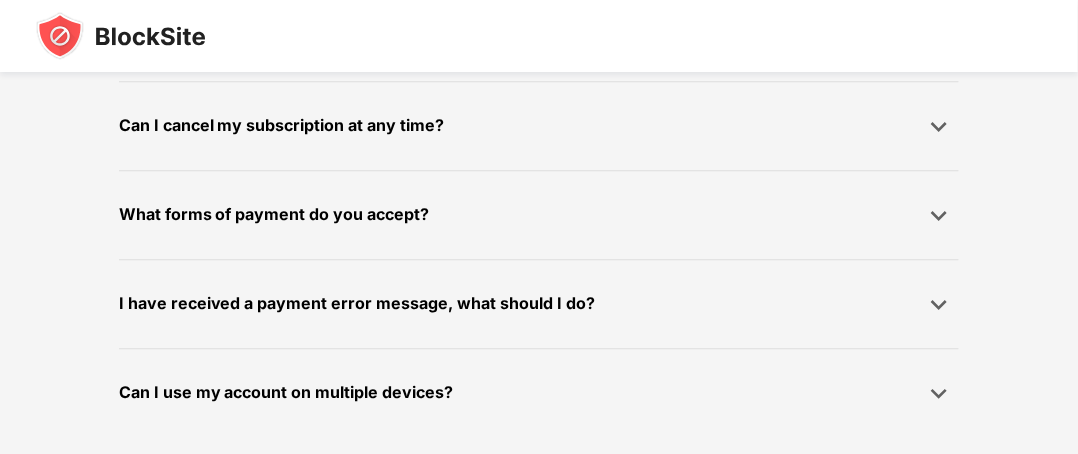 scroll, scrollTop: 1652, scrollLeft: 0, axis: vertical 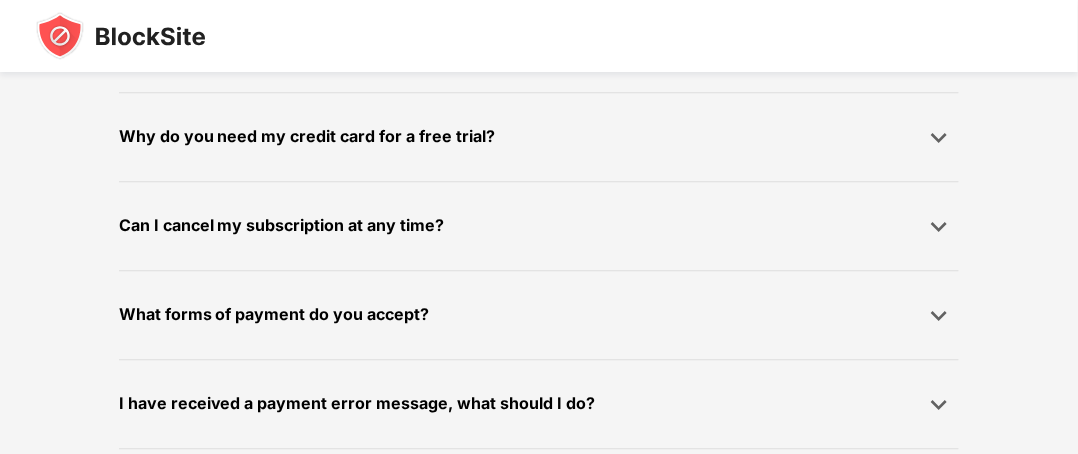 click on "Can I cancel my subscription at any time?" at bounding box center (282, 225) 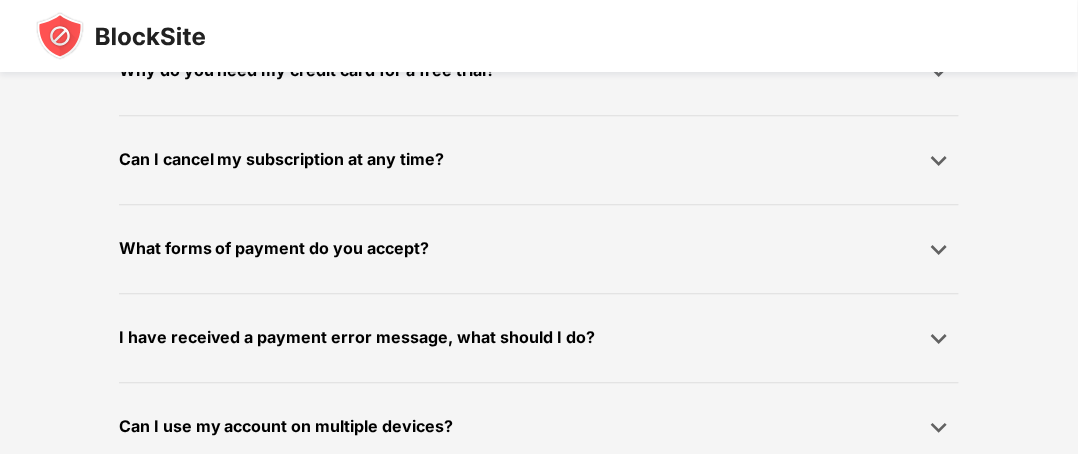 scroll, scrollTop: 1752, scrollLeft: 0, axis: vertical 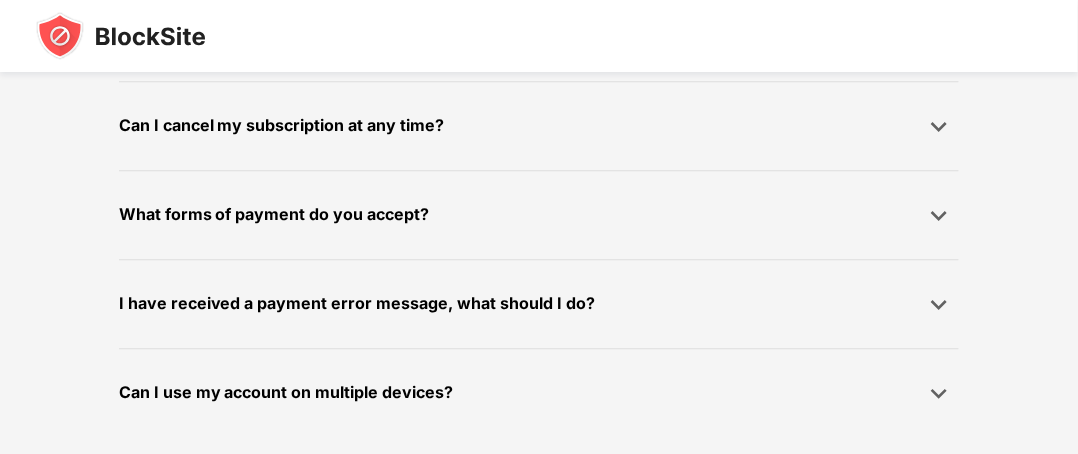 click on "Can I use my account on multiple devices?" at bounding box center (286, 392) 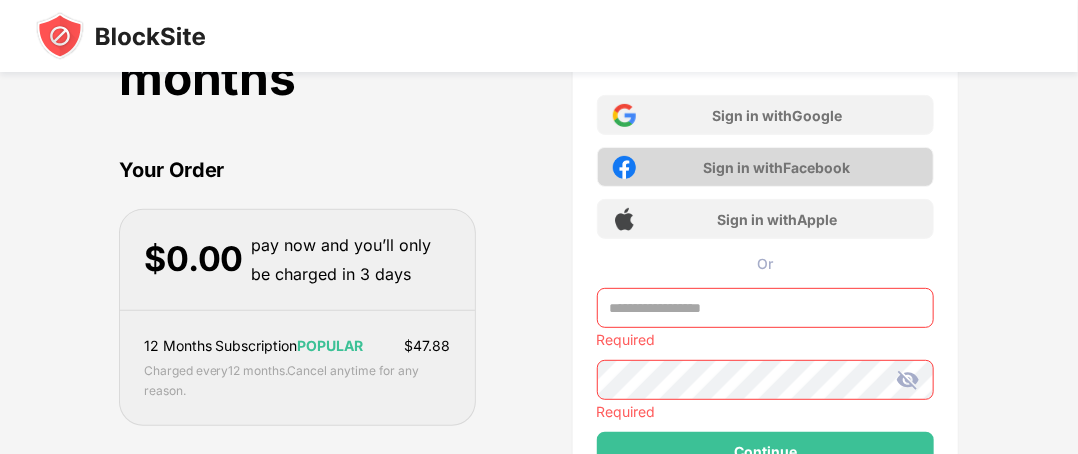 scroll, scrollTop: 200, scrollLeft: 0, axis: vertical 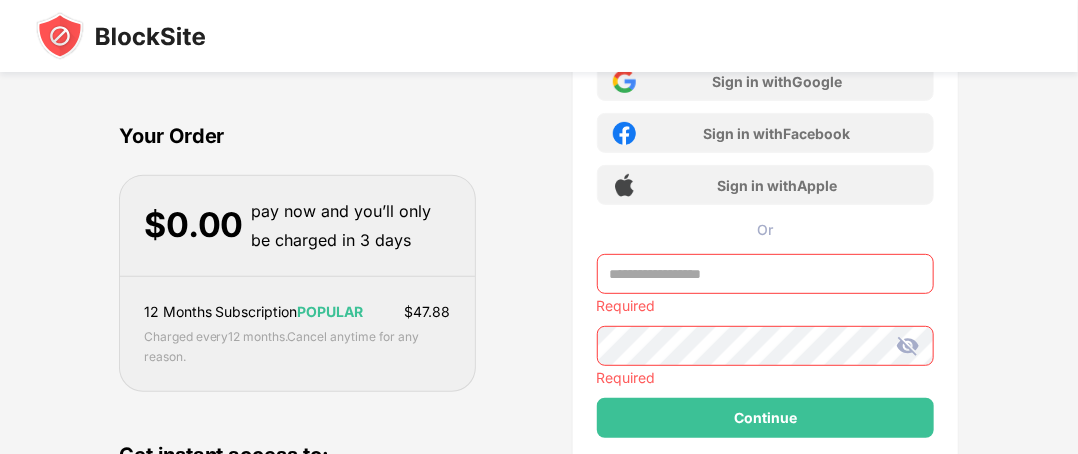 click on "Or" at bounding box center [766, 229] 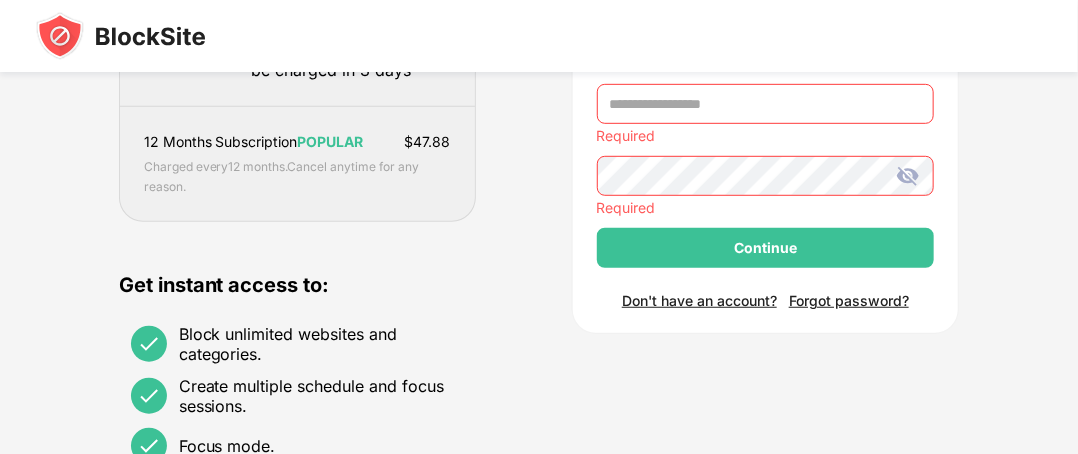 scroll, scrollTop: 400, scrollLeft: 0, axis: vertical 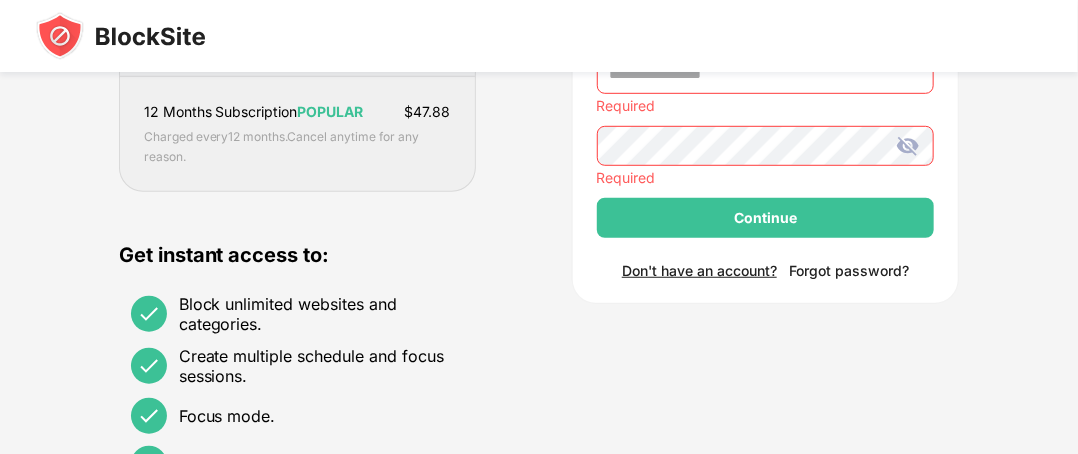 click on "Forgot password?" at bounding box center [849, 270] 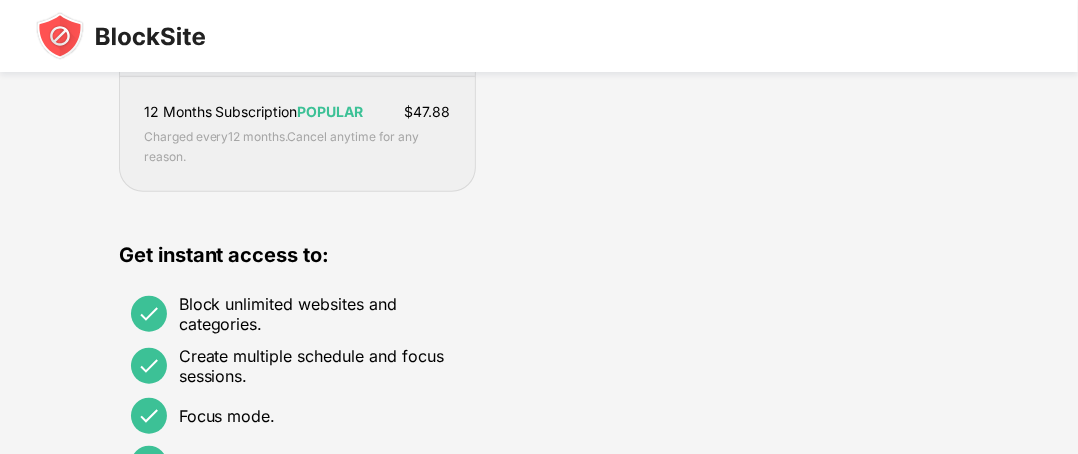 click on "$ 47.88" at bounding box center (428, 112) 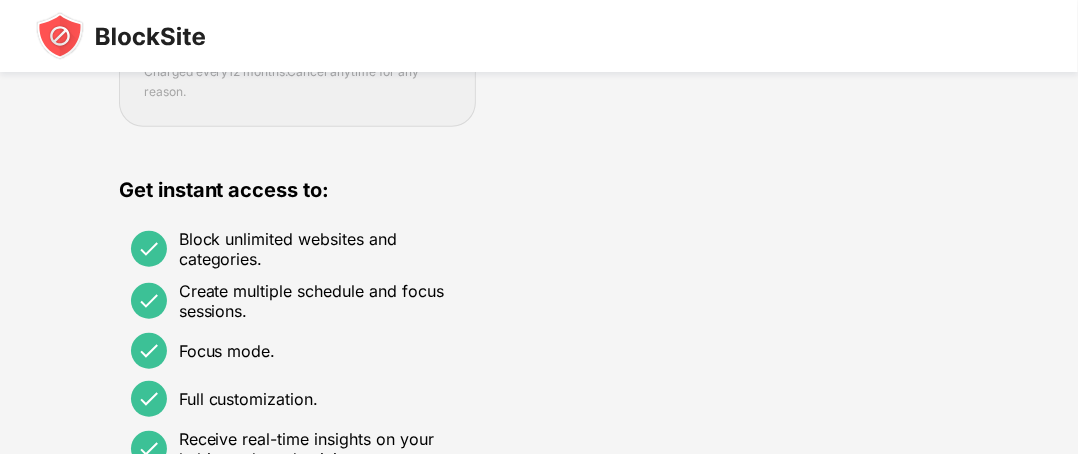 scroll, scrollTop: 500, scrollLeft: 0, axis: vertical 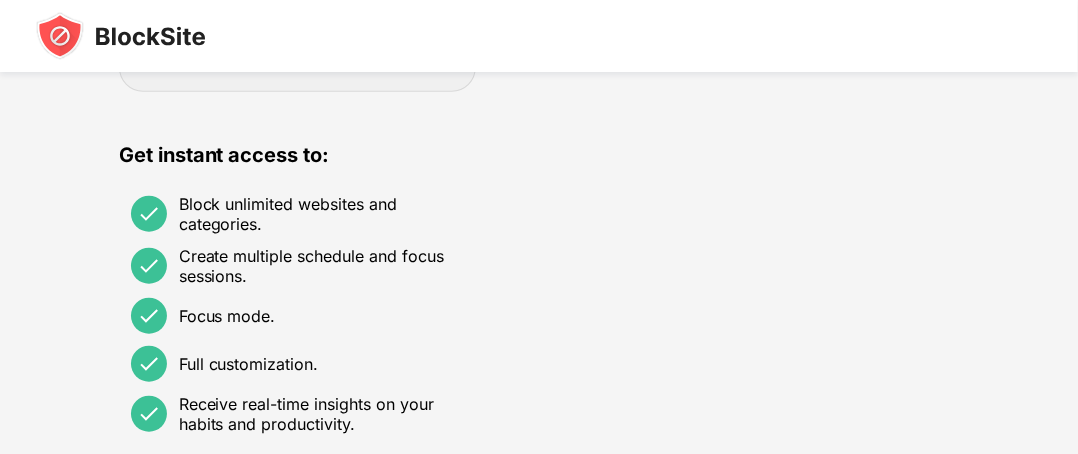 click on "Get instant access to:" at bounding box center [297, 155] 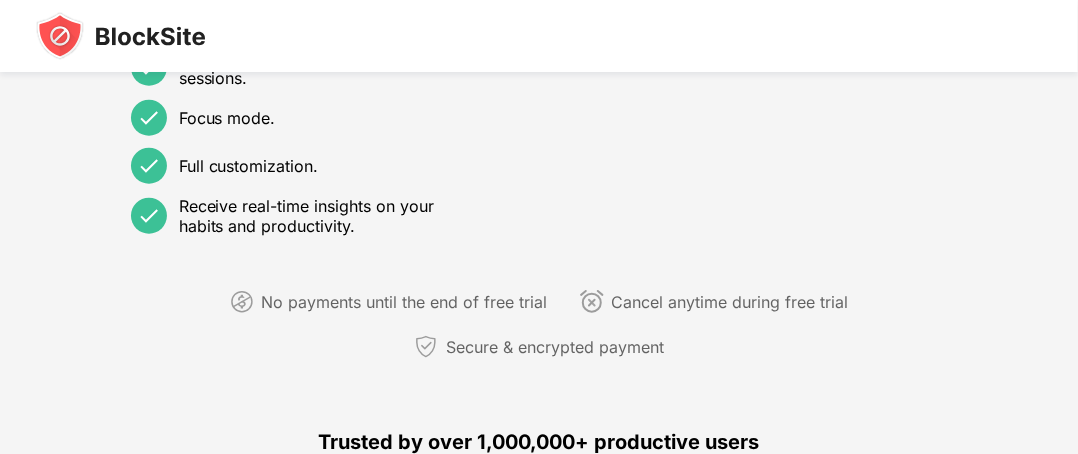 scroll, scrollTop: 700, scrollLeft: 0, axis: vertical 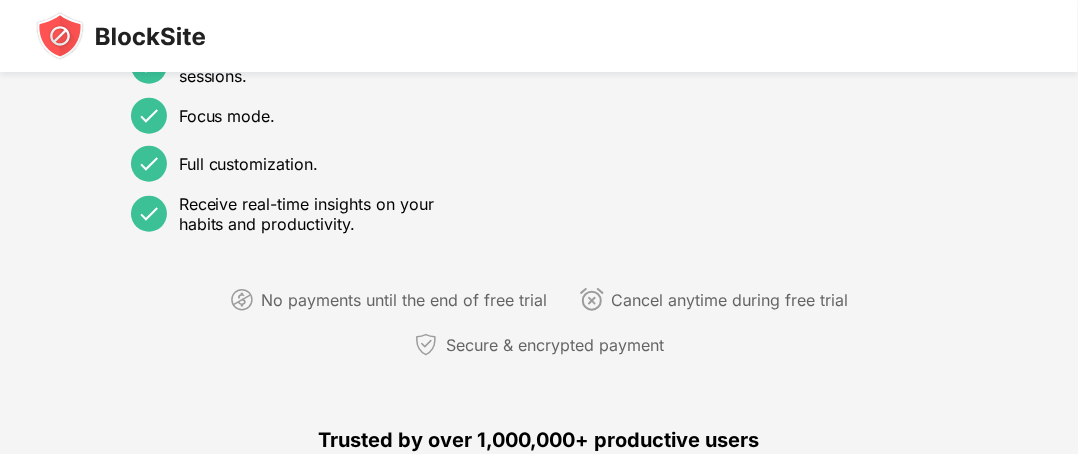 click at bounding box center (242, 300) 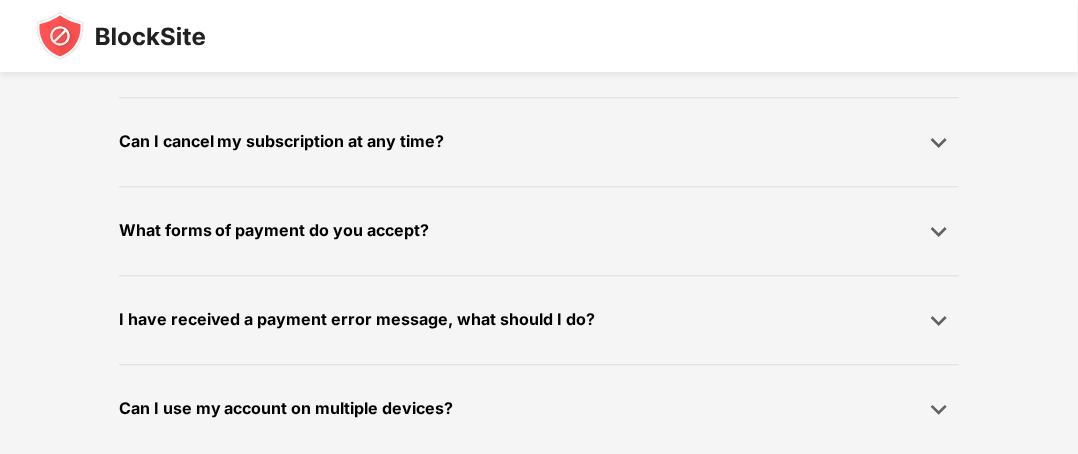 scroll, scrollTop: 1752, scrollLeft: 0, axis: vertical 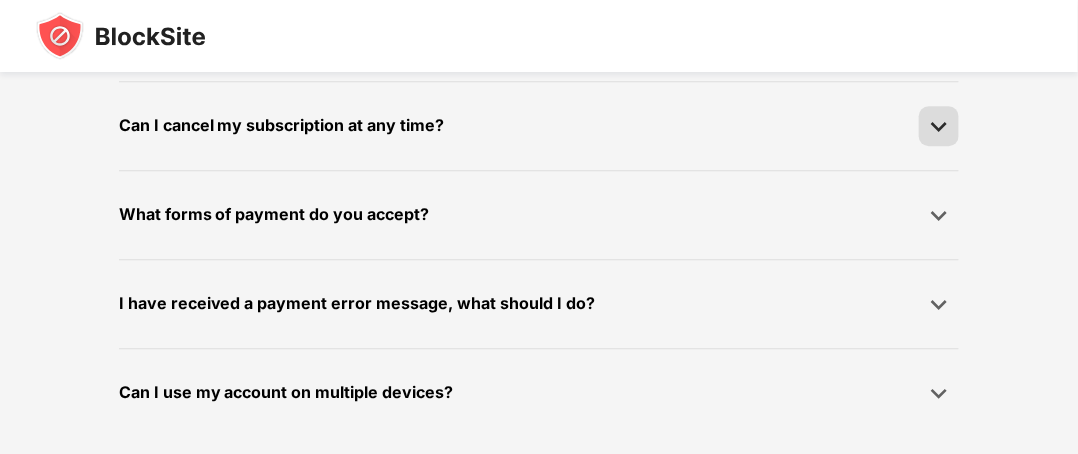 click at bounding box center [939, 126] 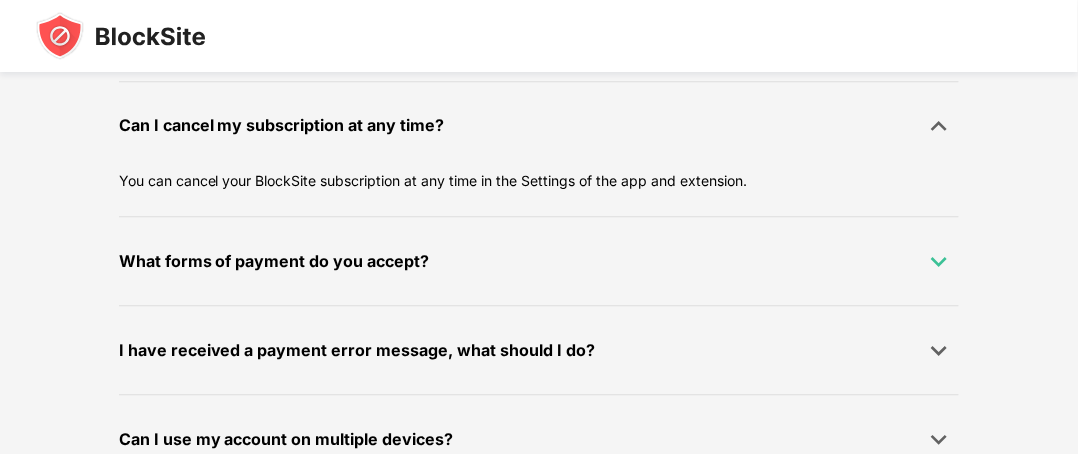 click at bounding box center (939, 261) 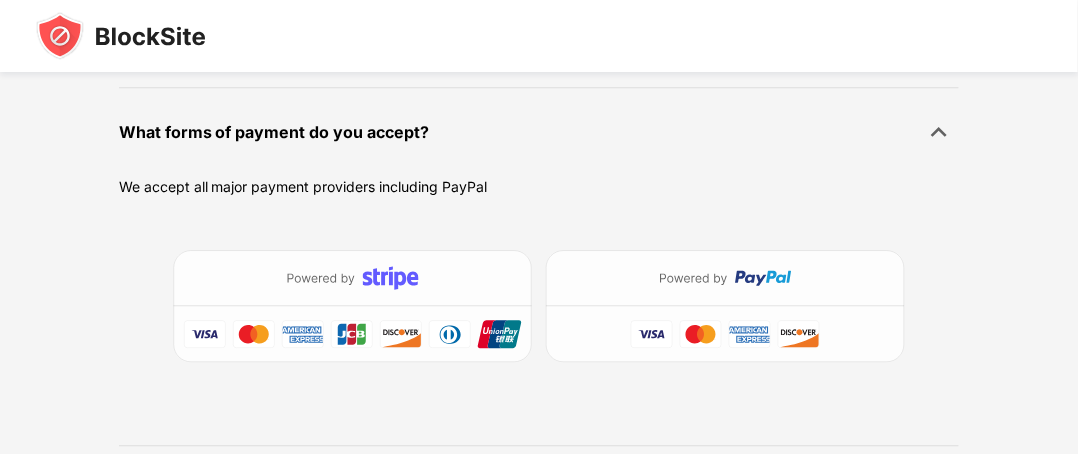scroll, scrollTop: 2052, scrollLeft: 0, axis: vertical 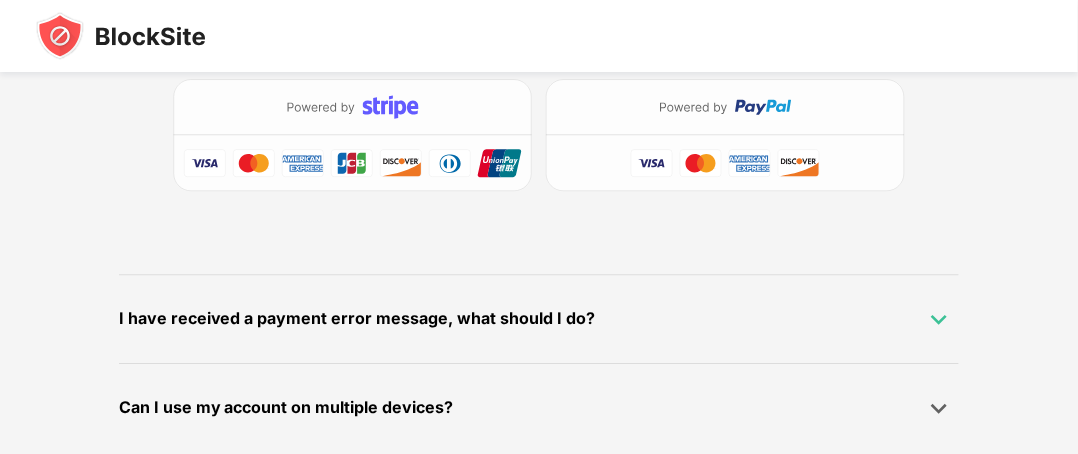 click at bounding box center [939, 319] 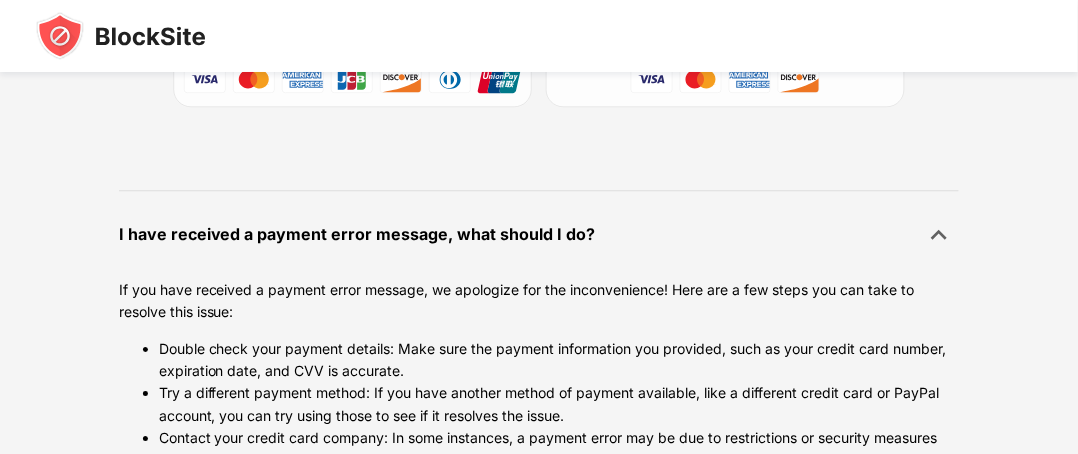 scroll, scrollTop: 2252, scrollLeft: 0, axis: vertical 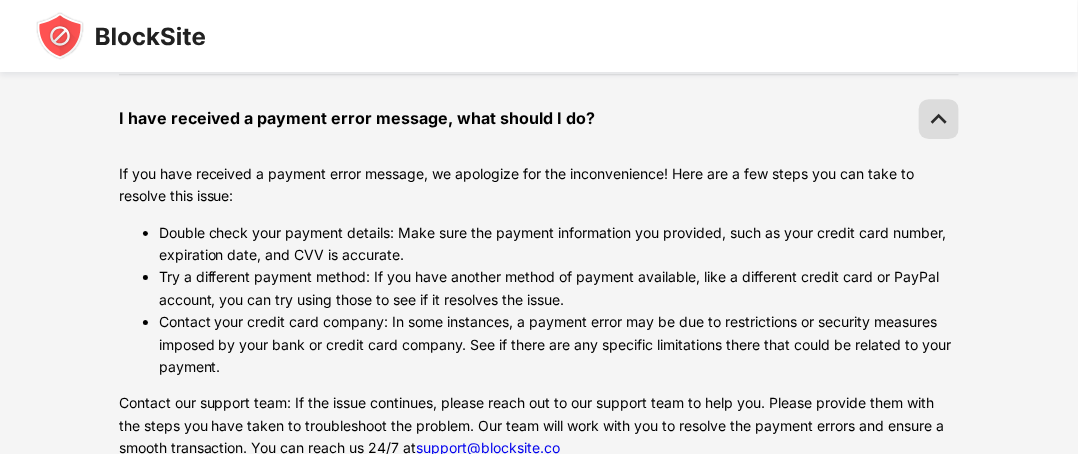 click at bounding box center [939, 119] 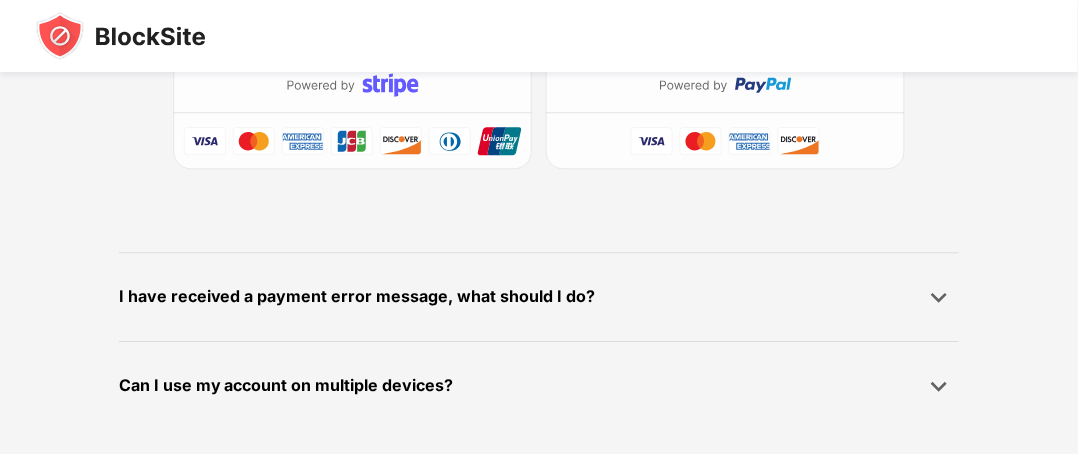 scroll, scrollTop: 2068, scrollLeft: 0, axis: vertical 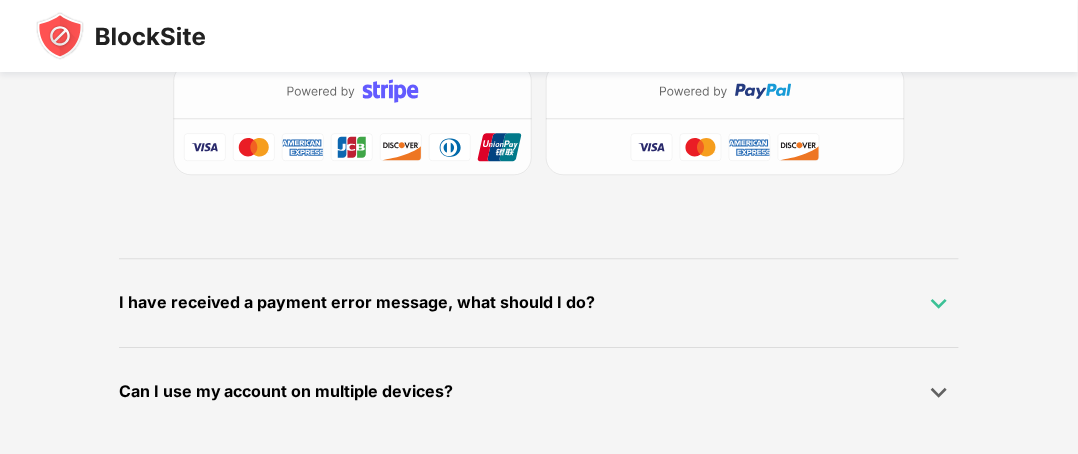 click at bounding box center [939, 303] 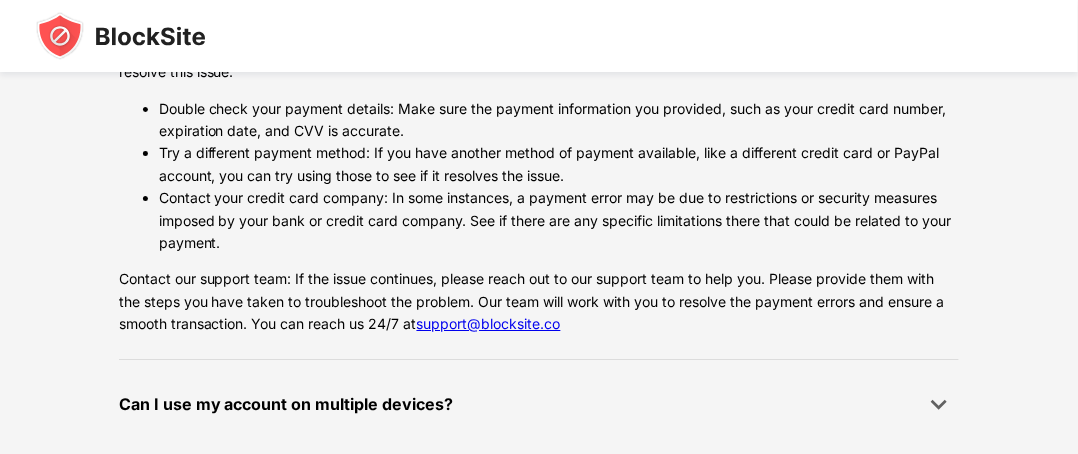 scroll, scrollTop: 2388, scrollLeft: 0, axis: vertical 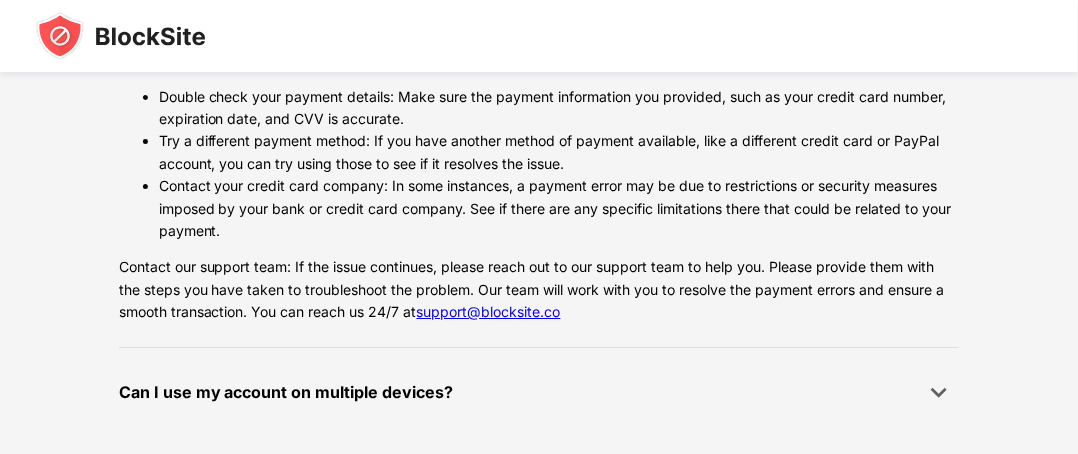 click on "Can I use my account on multiple devices?" at bounding box center [286, 392] 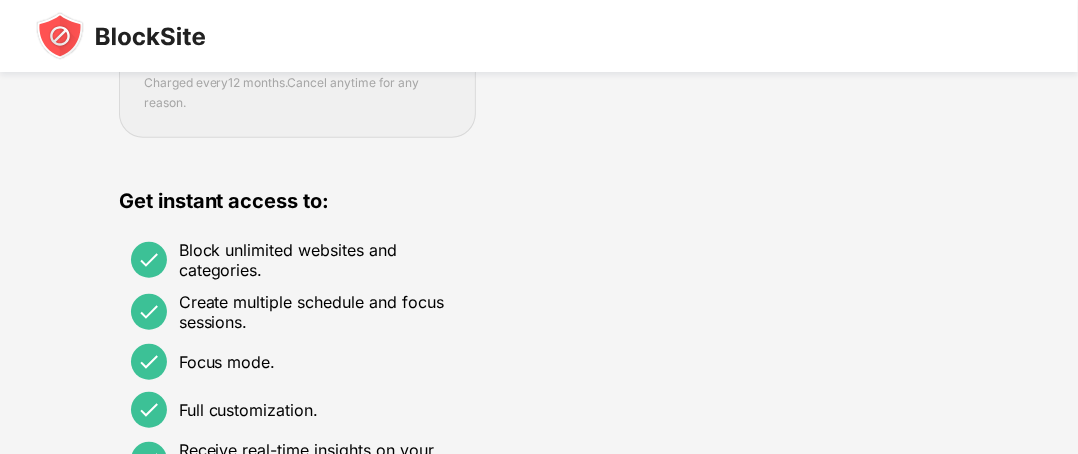 scroll, scrollTop: 488, scrollLeft: 0, axis: vertical 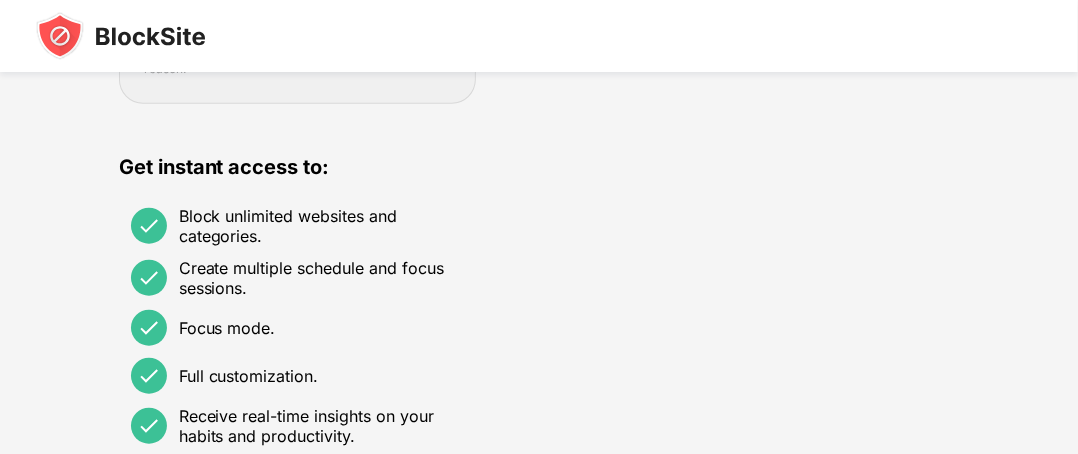 click on "Get instant access to:" at bounding box center (297, 167) 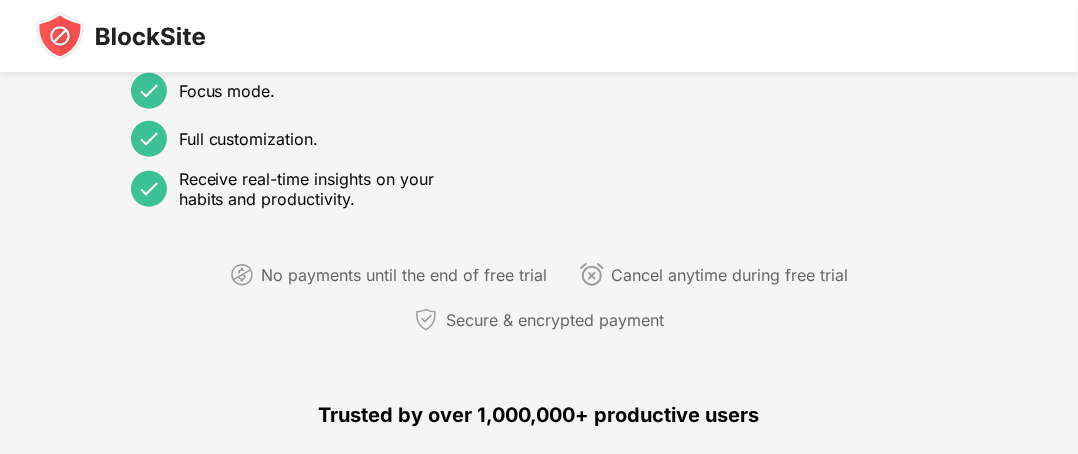 scroll, scrollTop: 788, scrollLeft: 0, axis: vertical 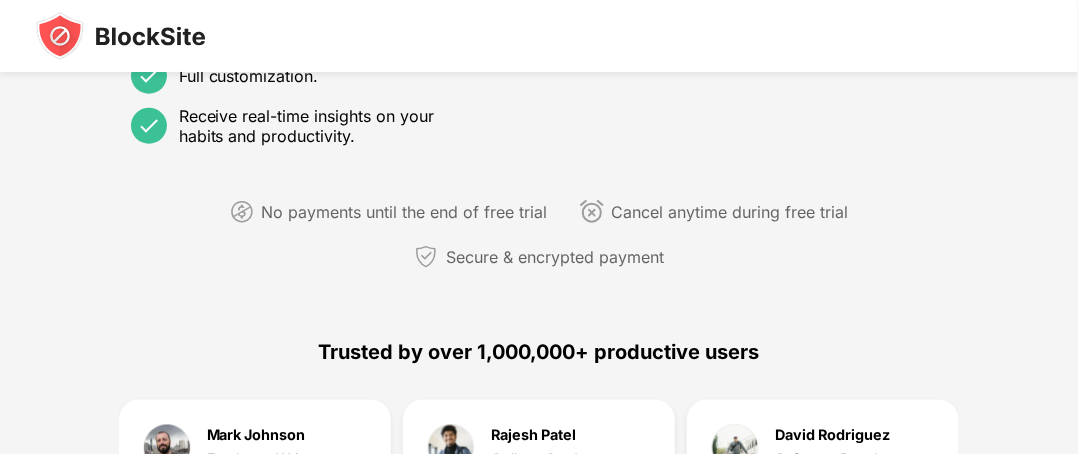 click at bounding box center [592, 212] 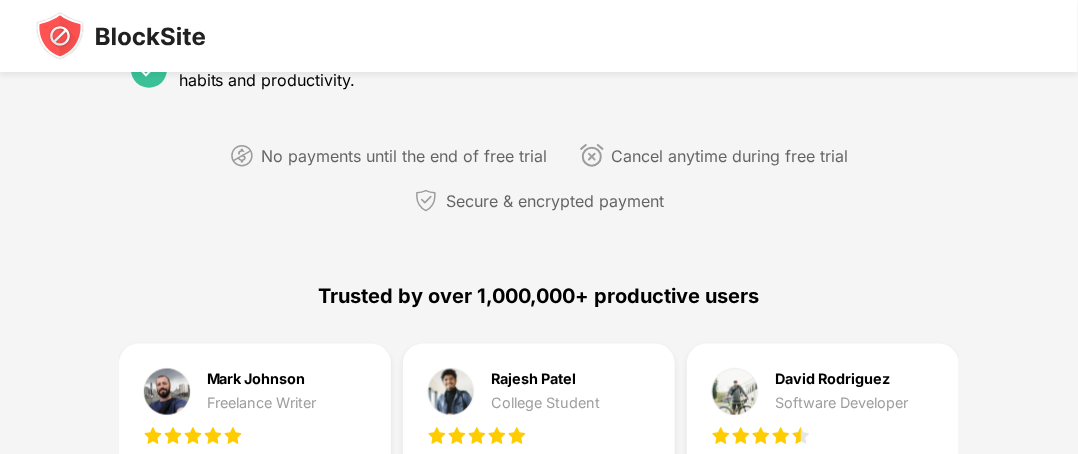 scroll, scrollTop: 888, scrollLeft: 0, axis: vertical 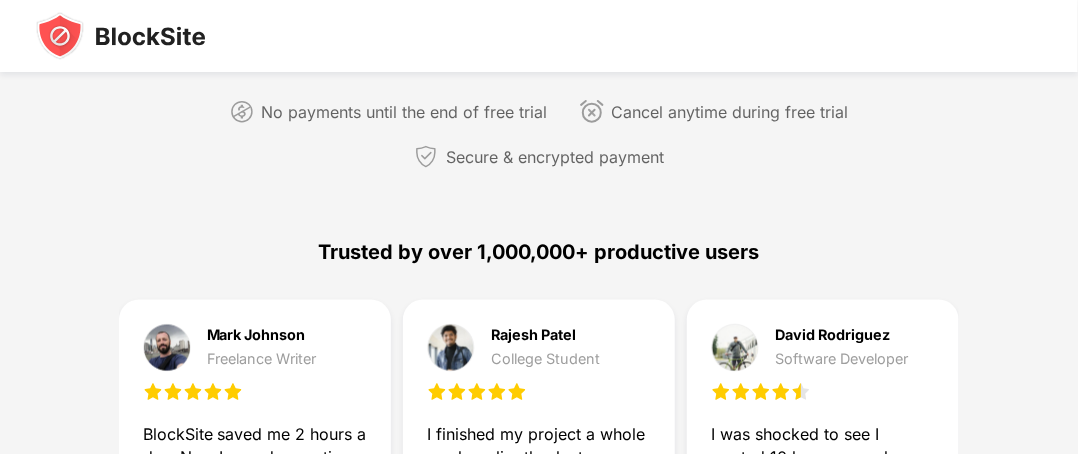 click at bounding box center [426, 157] 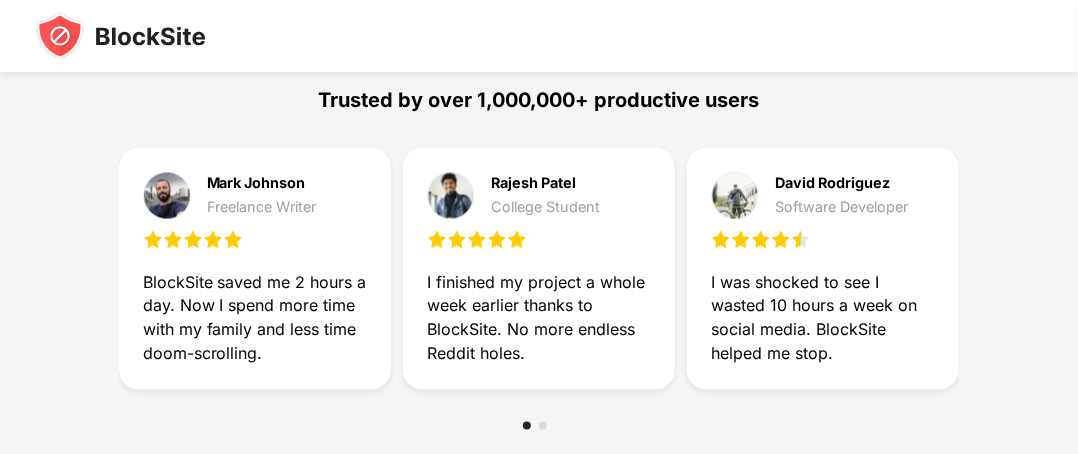 scroll, scrollTop: 1088, scrollLeft: 0, axis: vertical 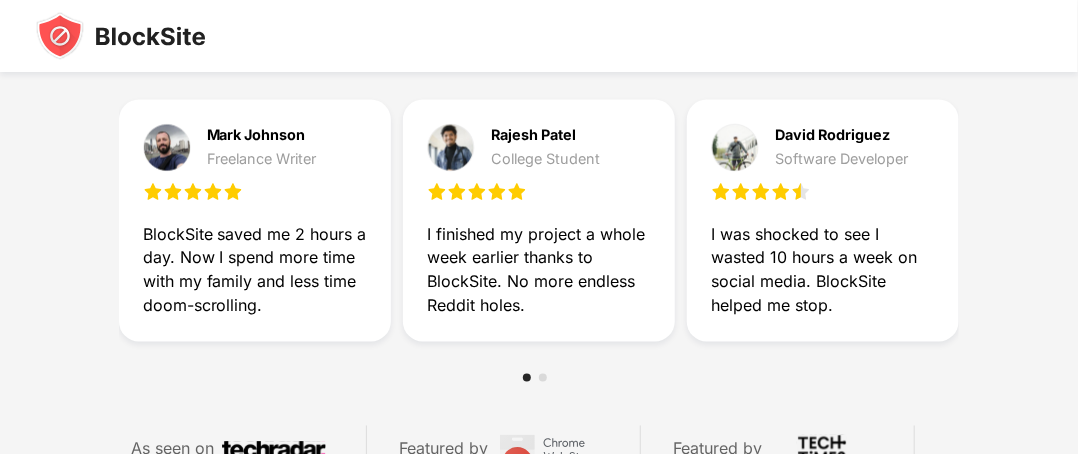 click at bounding box center (451, 148) 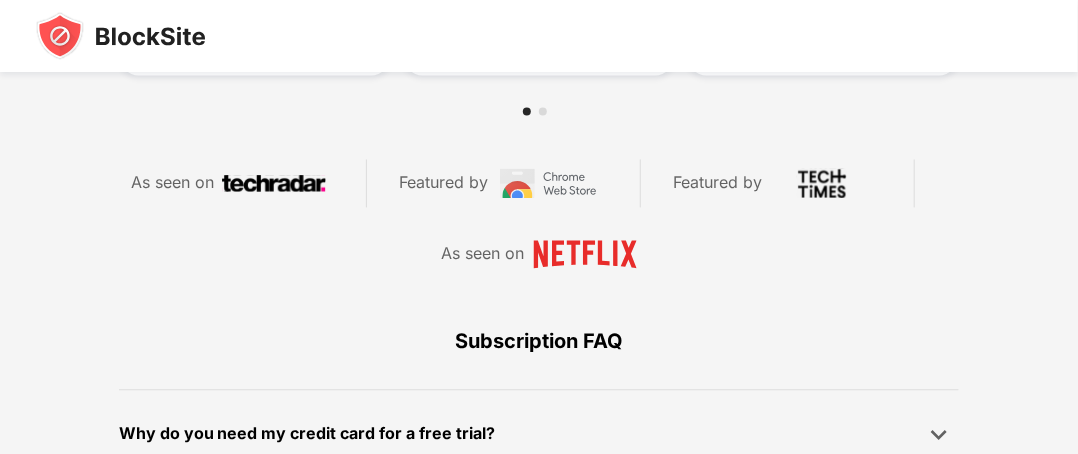 scroll, scrollTop: 1388, scrollLeft: 0, axis: vertical 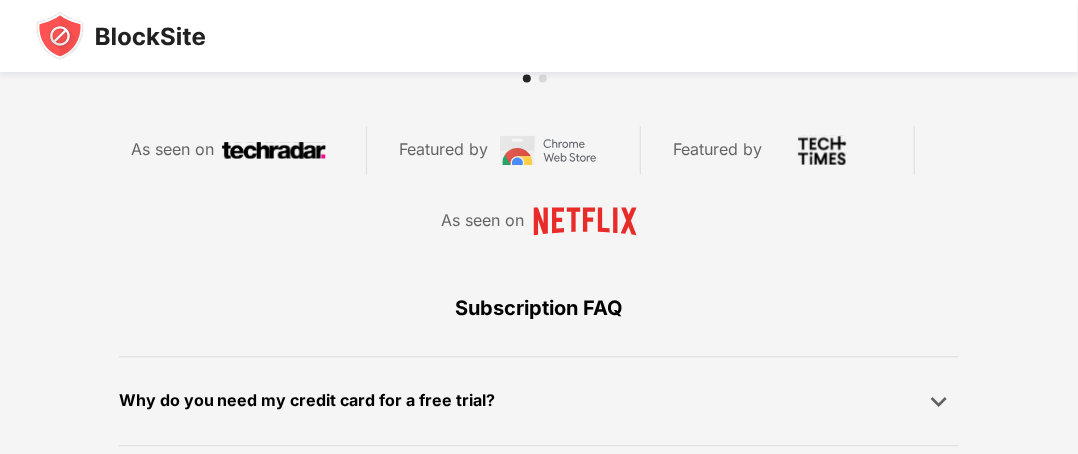 click at bounding box center [548, 150] 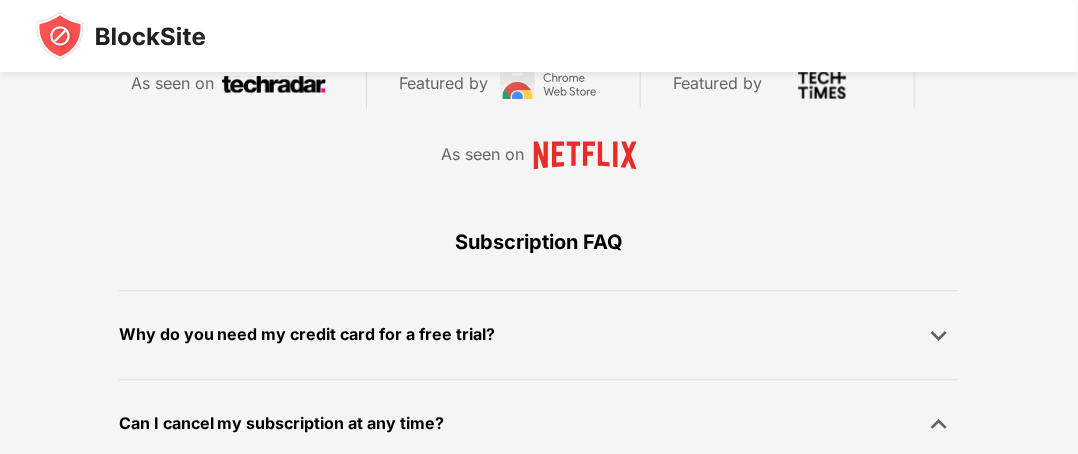 scroll, scrollTop: 1488, scrollLeft: 0, axis: vertical 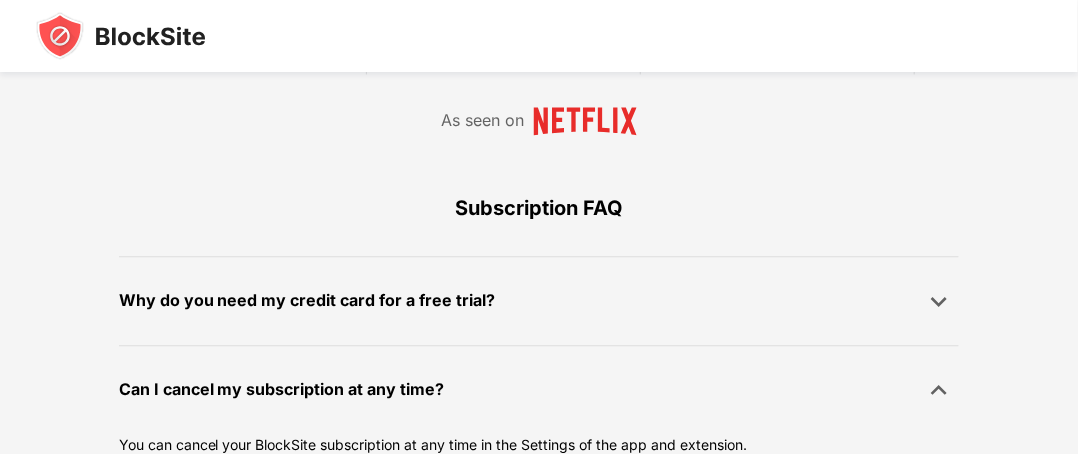 click on "Subscription FAQ" at bounding box center (539, 208) 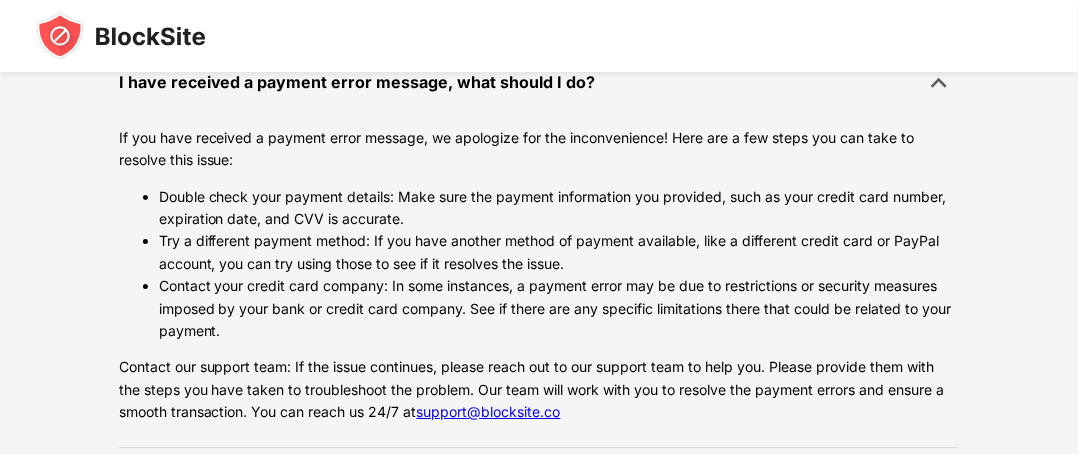 scroll, scrollTop: 2188, scrollLeft: 0, axis: vertical 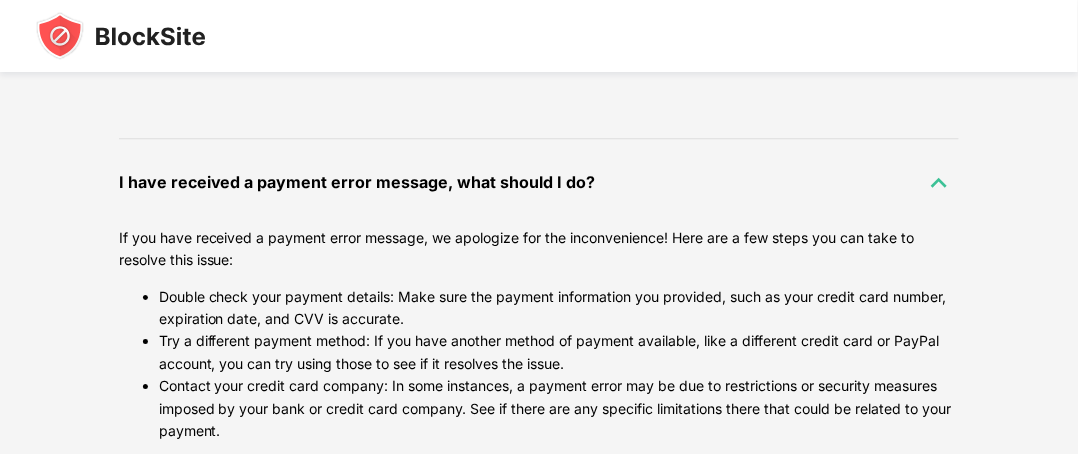click at bounding box center [939, 183] 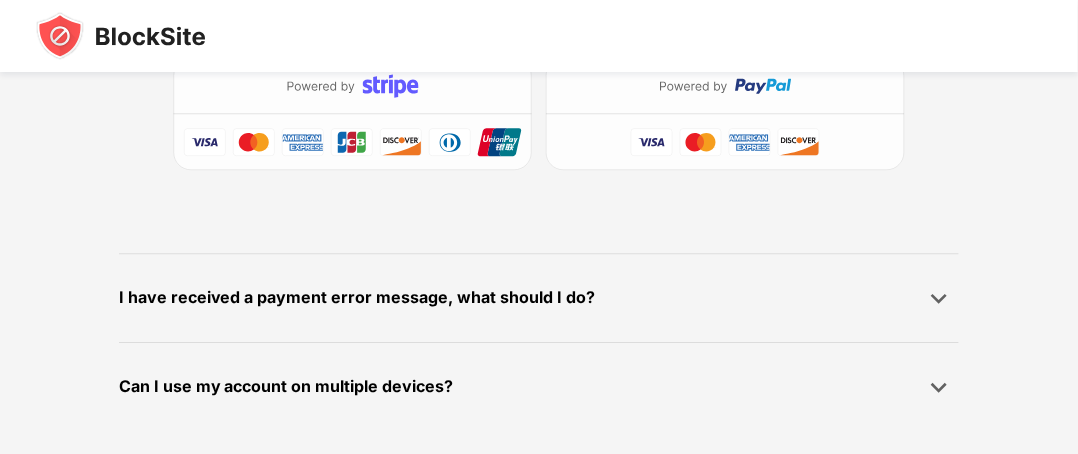 scroll, scrollTop: 2068, scrollLeft: 0, axis: vertical 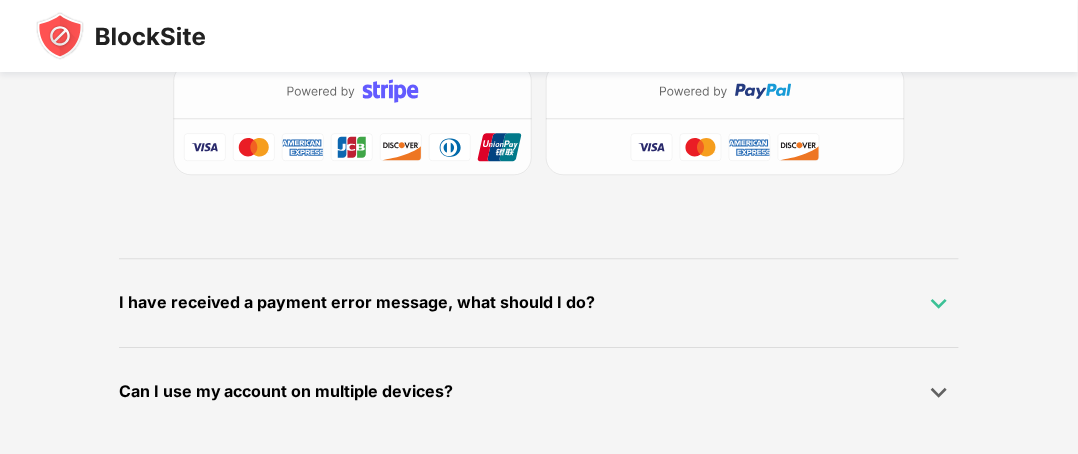 click at bounding box center (939, 303) 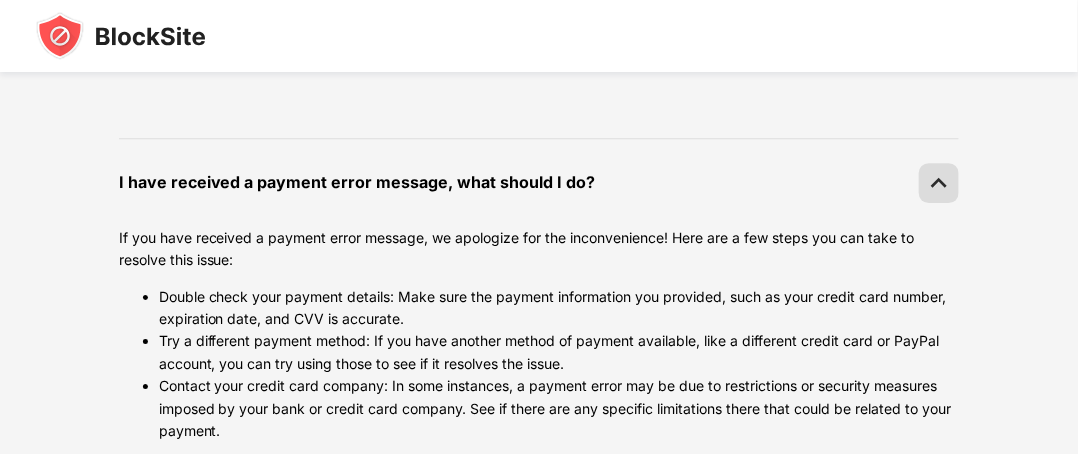 click at bounding box center [939, 183] 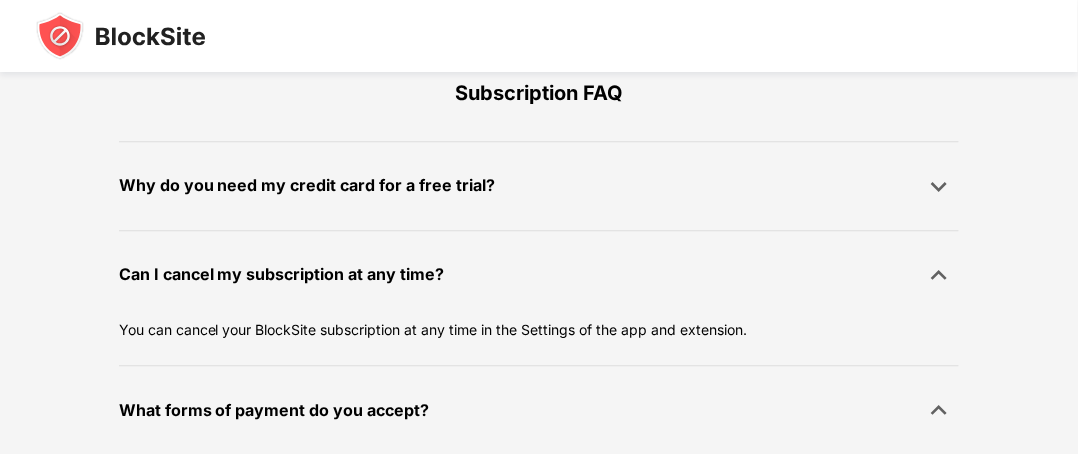 scroll, scrollTop: 1568, scrollLeft: 0, axis: vertical 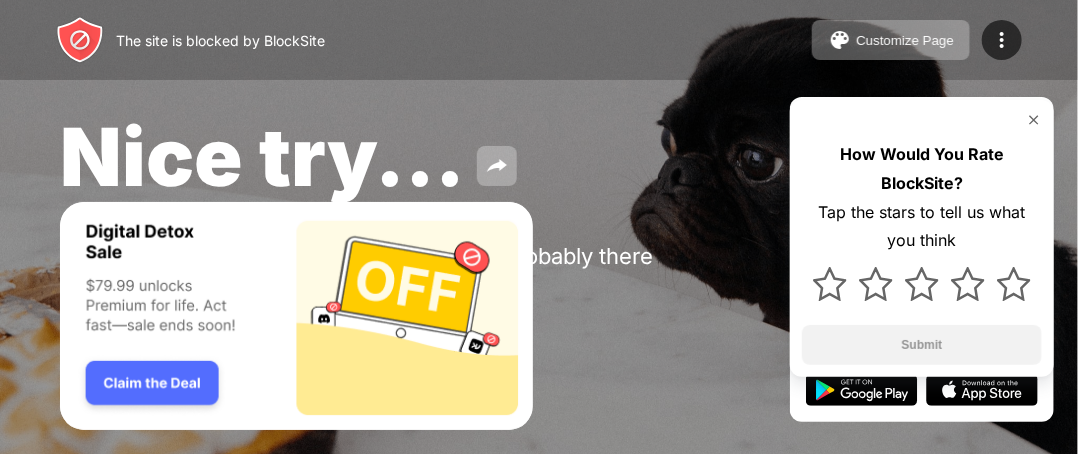 click at bounding box center [1034, 120] 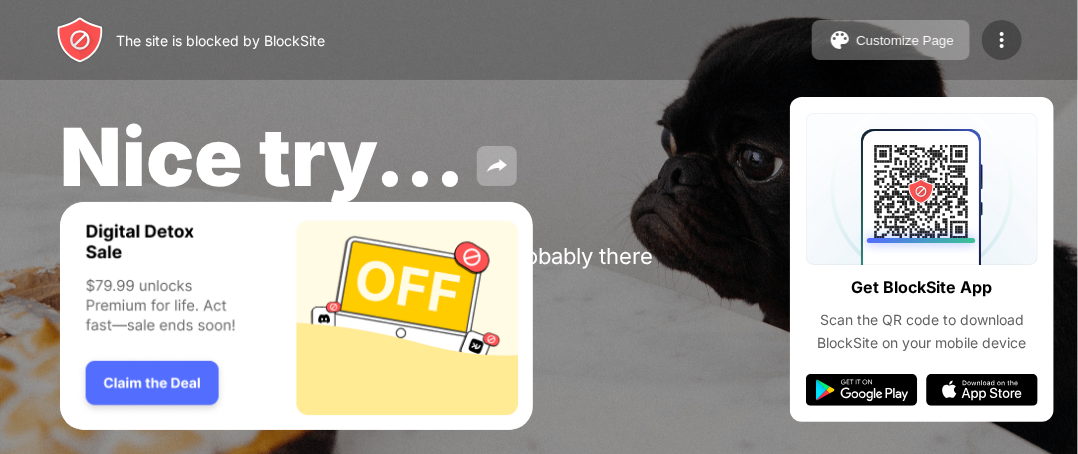 click at bounding box center [1002, 40] 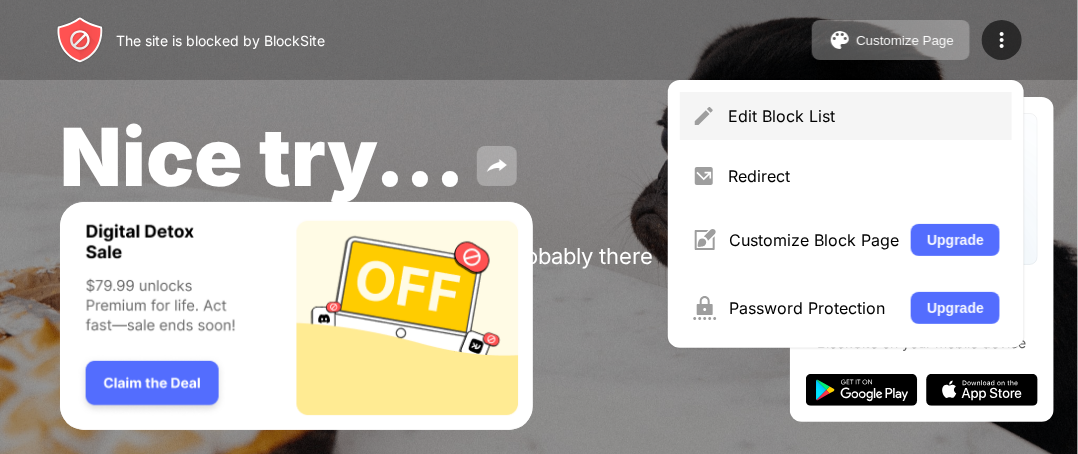 click on "Edit Block List" at bounding box center [864, 116] 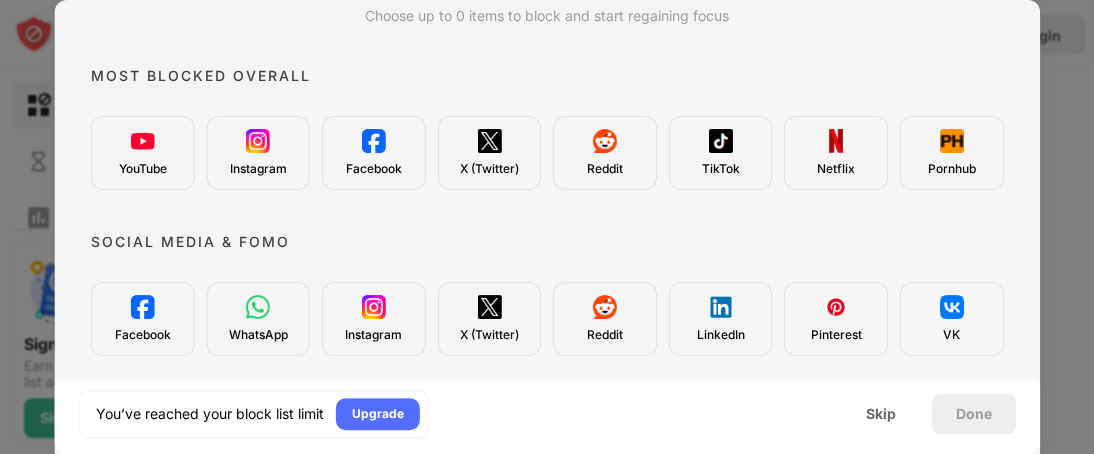 scroll, scrollTop: 0, scrollLeft: 0, axis: both 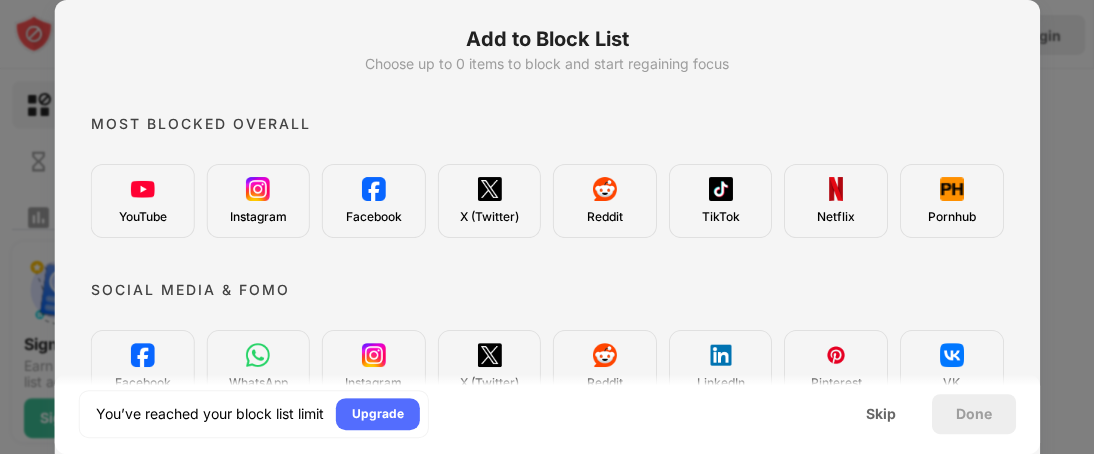 click at bounding box center [142, 189] 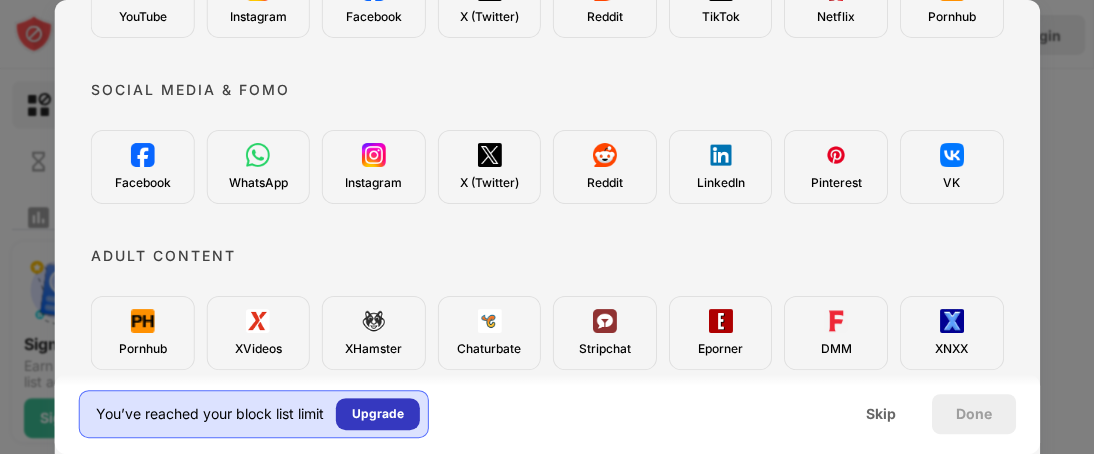 click on "Upgrade" at bounding box center [378, 414] 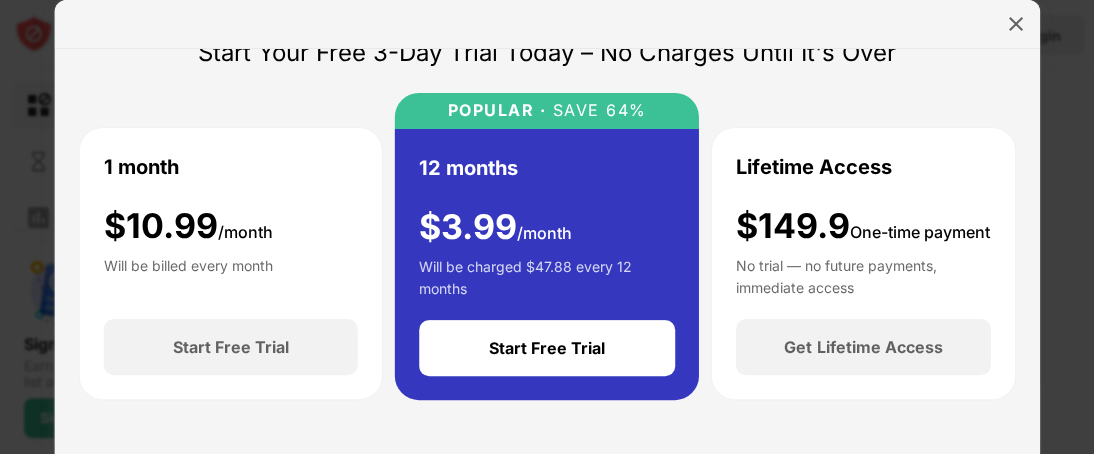 scroll, scrollTop: 100, scrollLeft: 0, axis: vertical 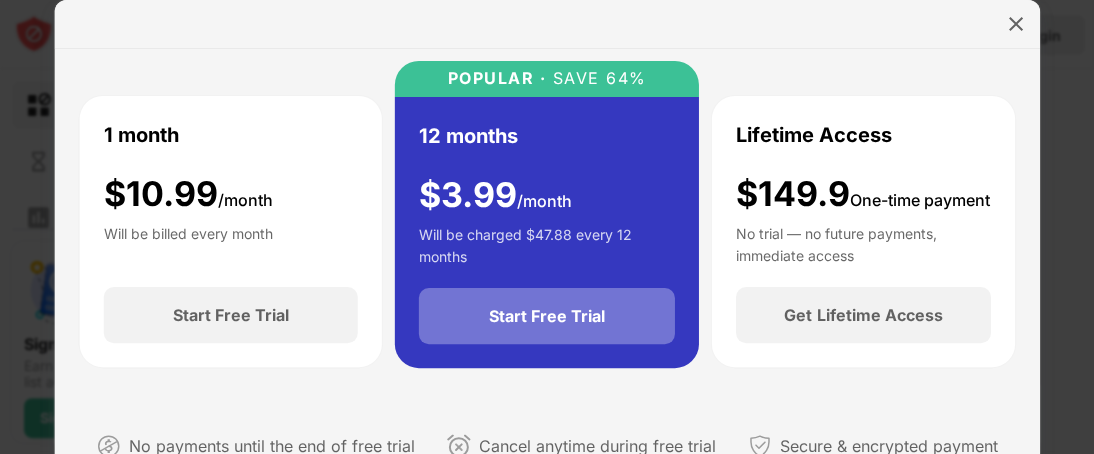click on "Start Free Trial" at bounding box center [547, 316] 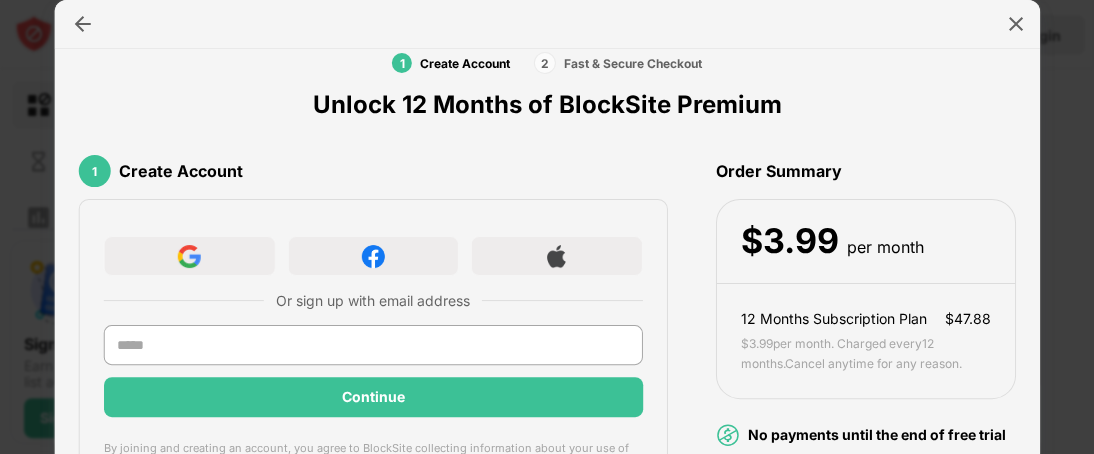 scroll, scrollTop: 44, scrollLeft: 0, axis: vertical 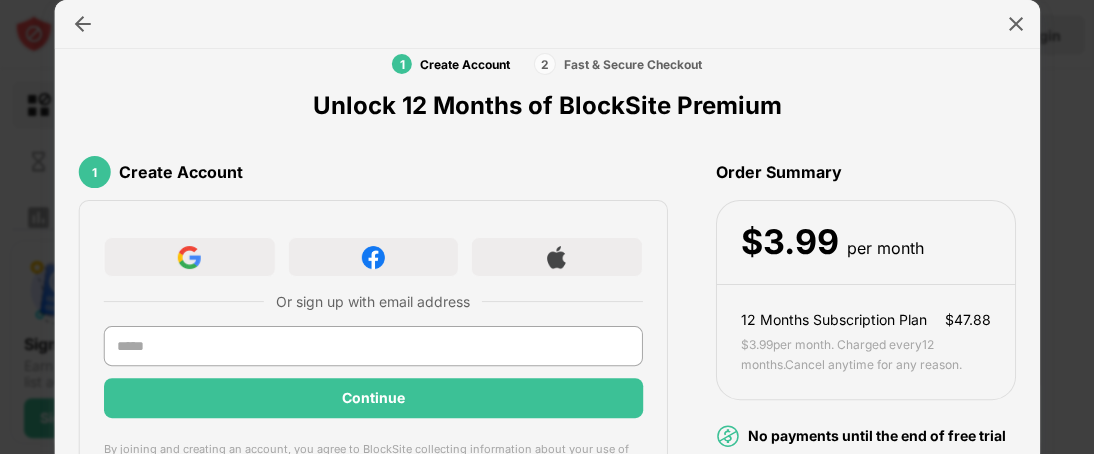 click on "1" at bounding box center (95, 172) 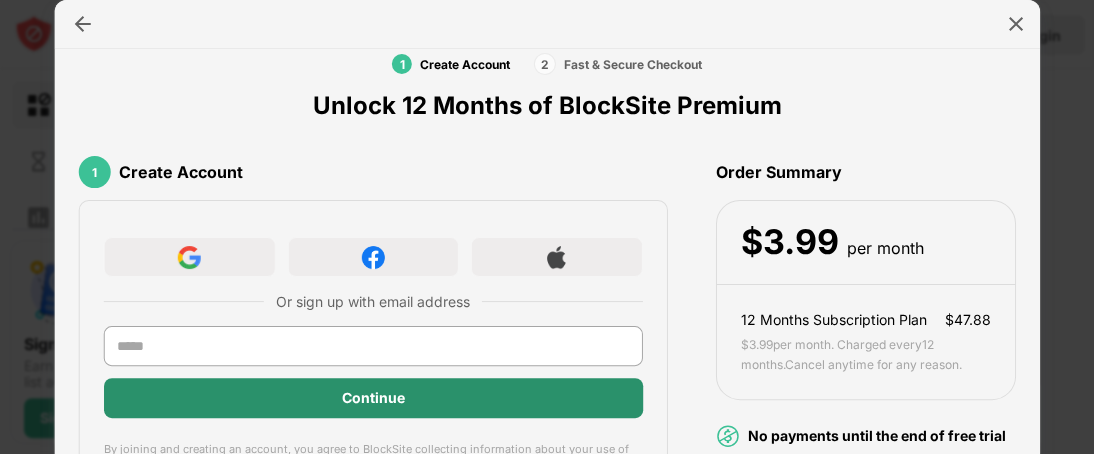 click on "Continue" at bounding box center (373, 398) 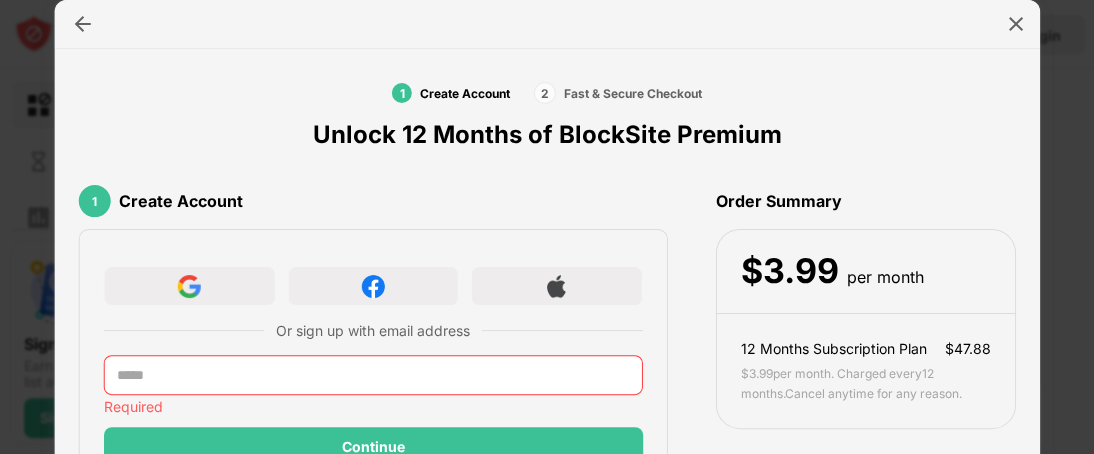 scroll, scrollTop: 0, scrollLeft: 0, axis: both 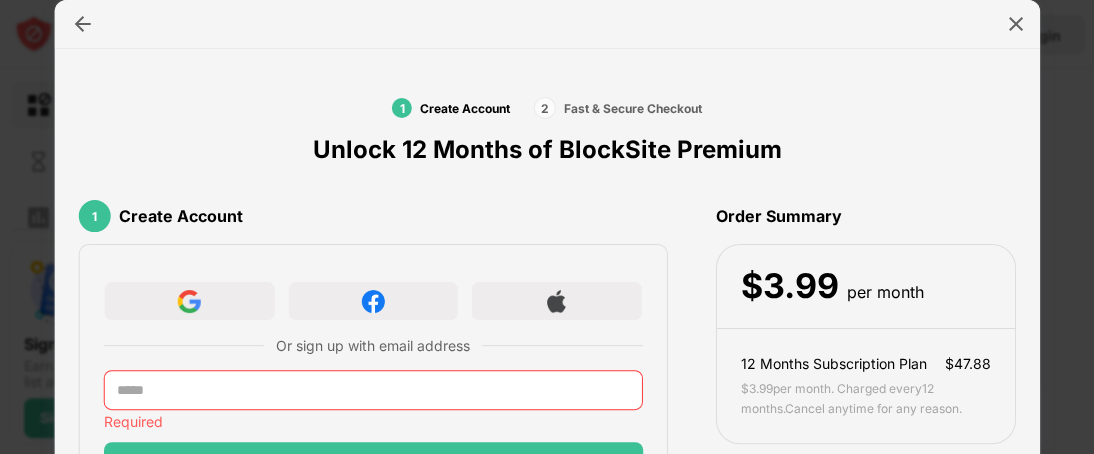 click on "Order Summary" at bounding box center [865, 216] 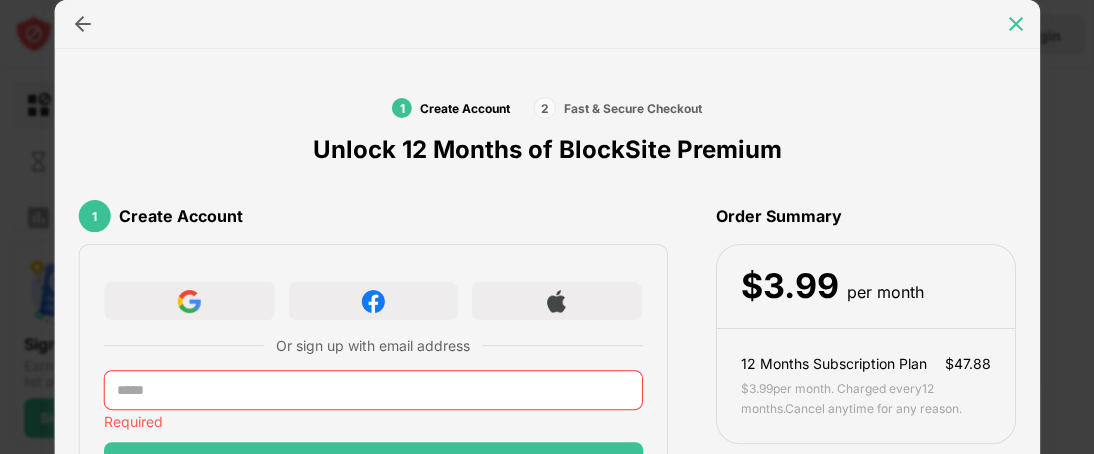 click at bounding box center [1015, 24] 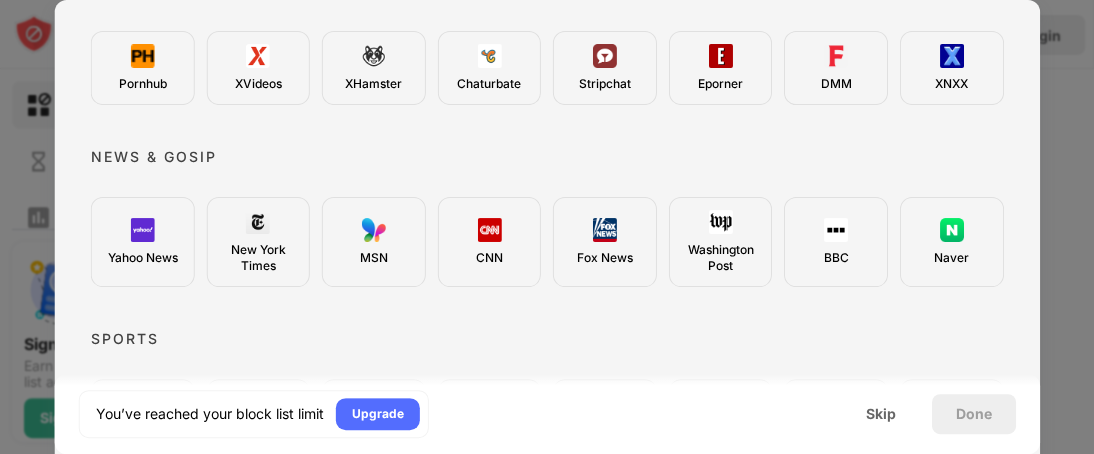 scroll, scrollTop: 500, scrollLeft: 0, axis: vertical 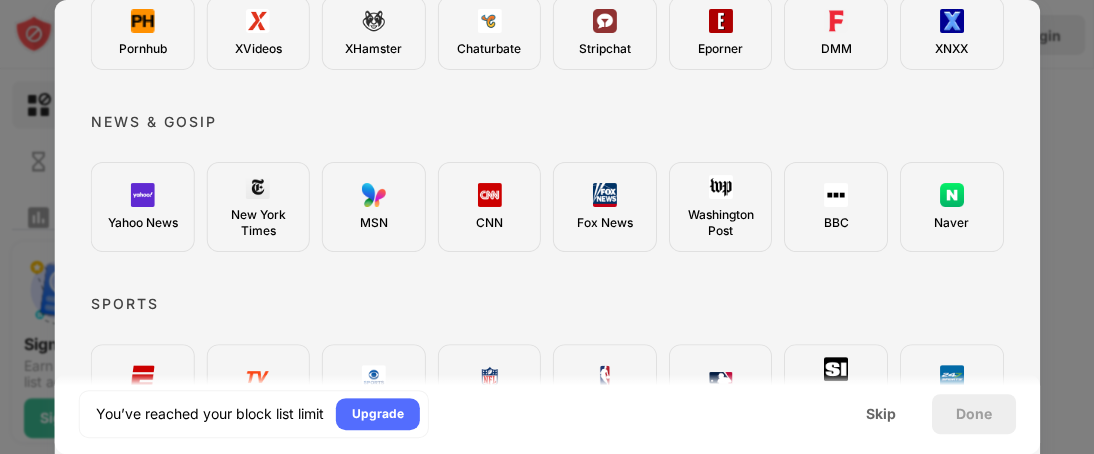 click on "Done" at bounding box center (973, 414) 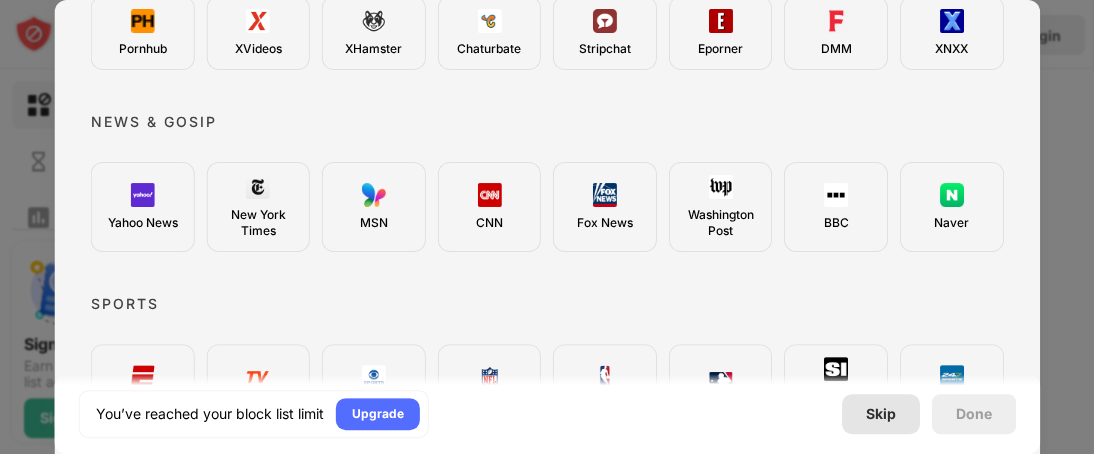 click on "Skip" at bounding box center (880, 414) 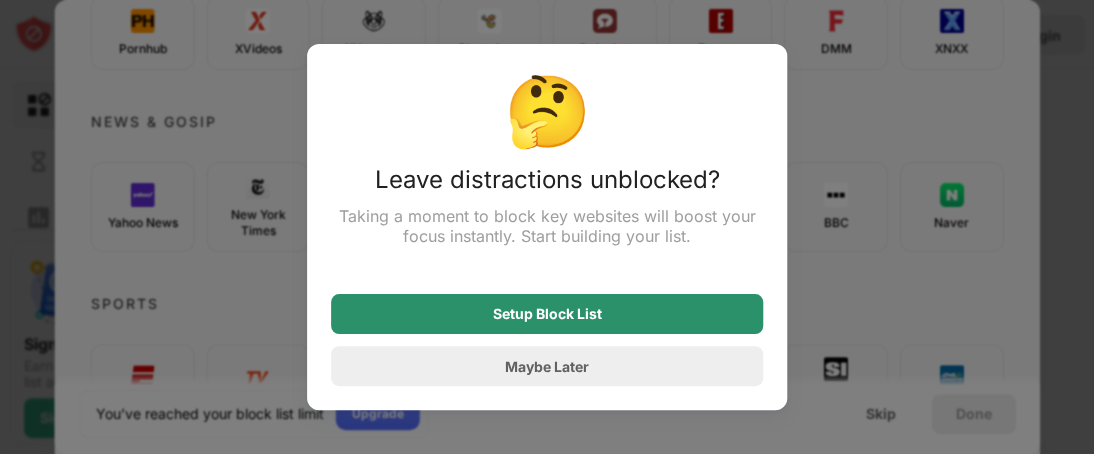click on "Setup Block List" at bounding box center (547, 314) 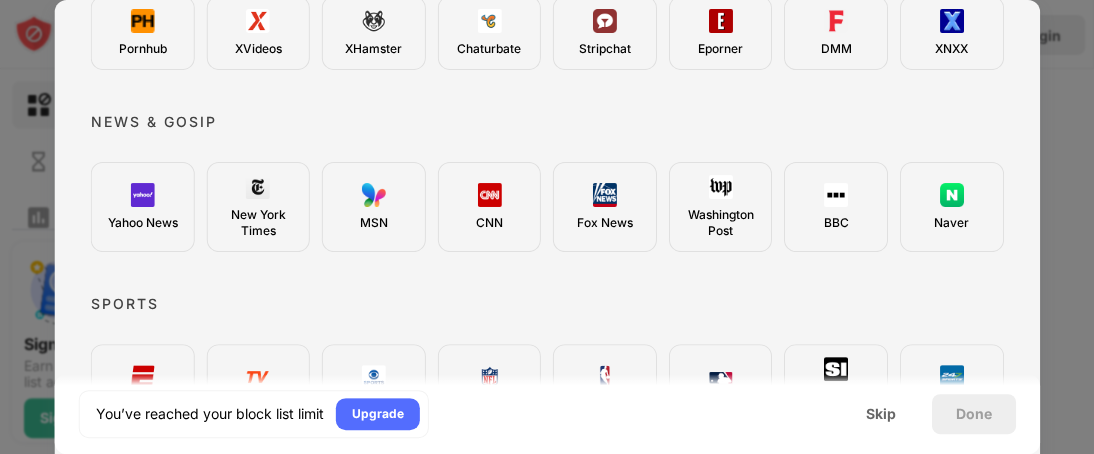 scroll, scrollTop: 735, scrollLeft: 0, axis: vertical 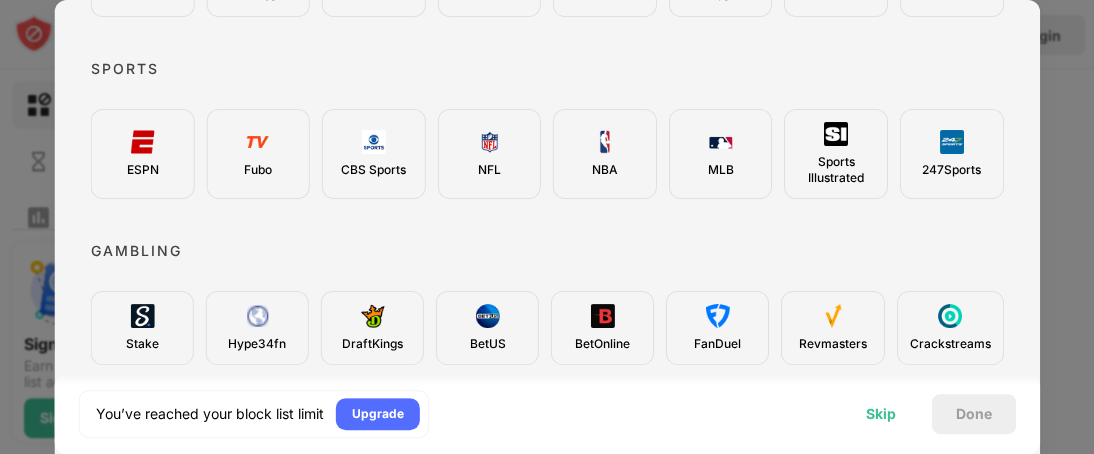 click on "Skip" at bounding box center [880, 414] 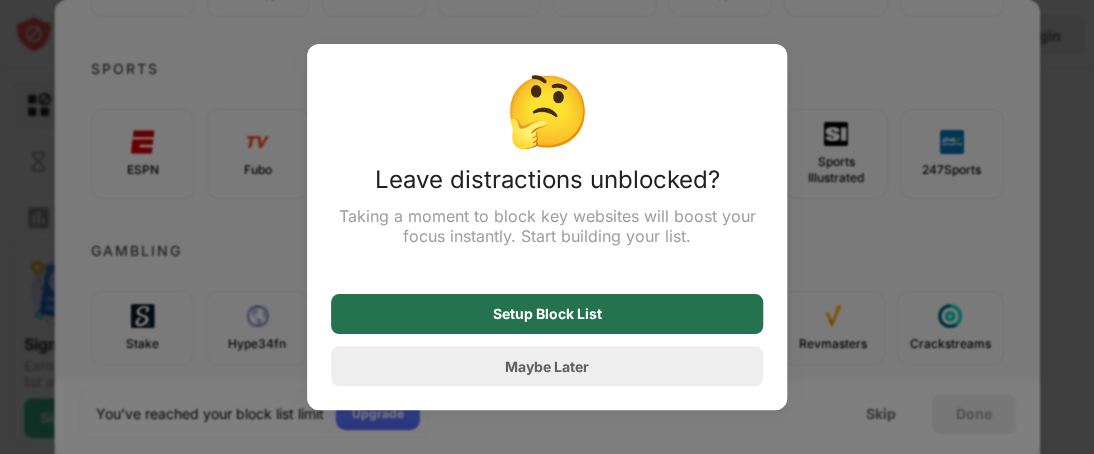 click on "Setup Block List" at bounding box center (547, 314) 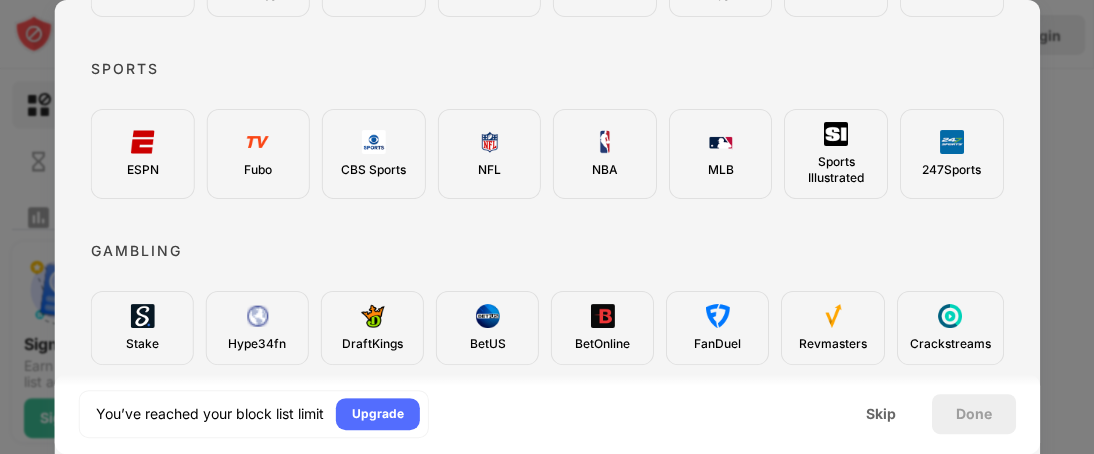 click on "Done" at bounding box center (973, 414) 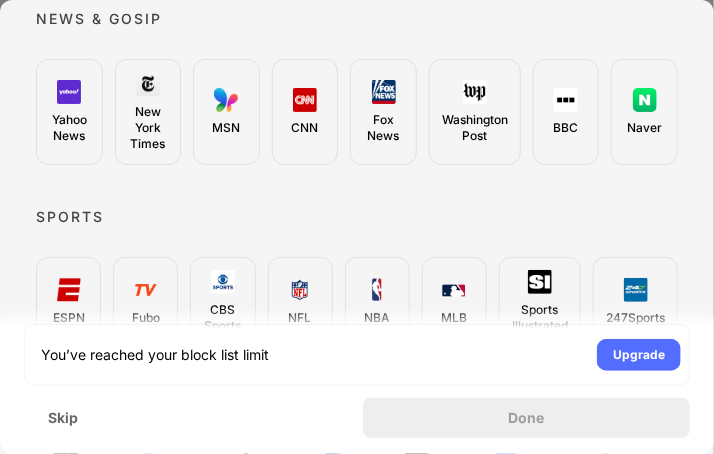 scroll, scrollTop: 712, scrollLeft: 0, axis: vertical 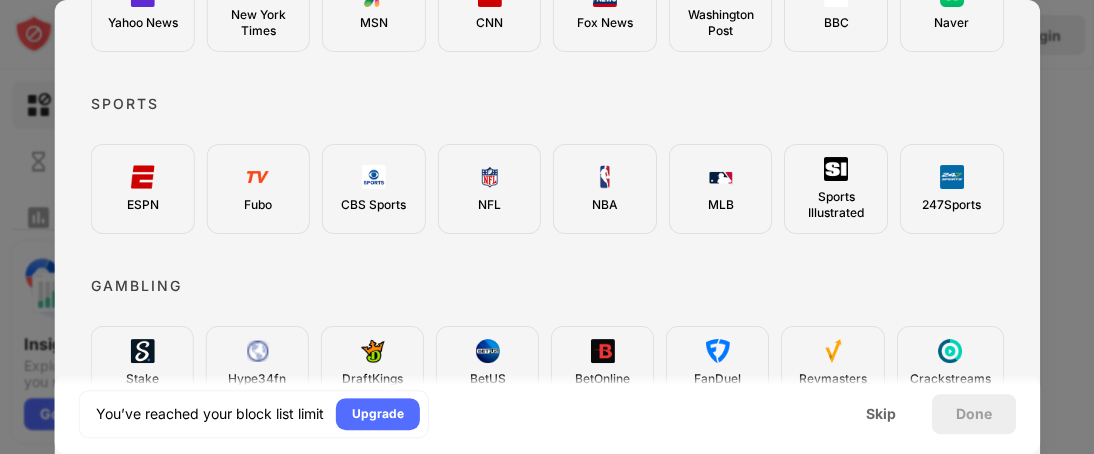 click on "Done" at bounding box center [973, 414] 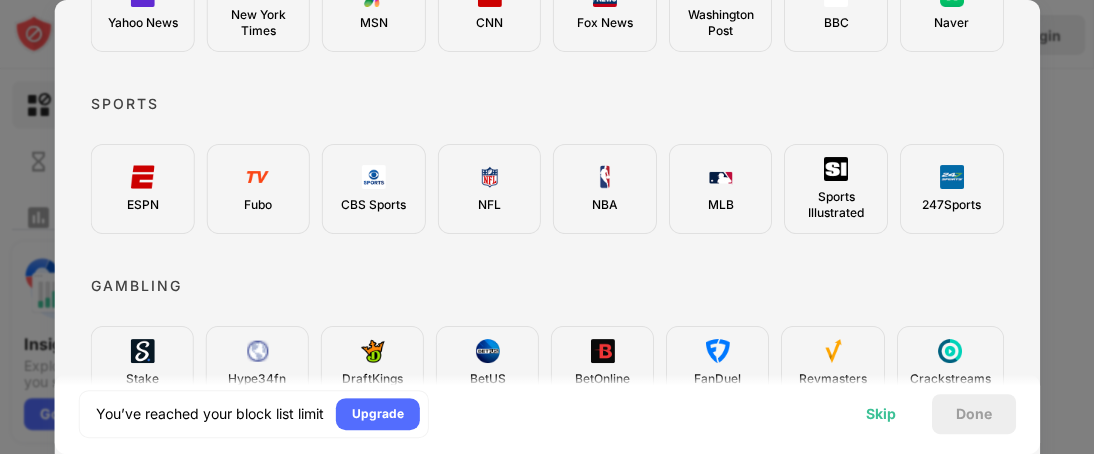 click on "Skip" at bounding box center (880, 414) 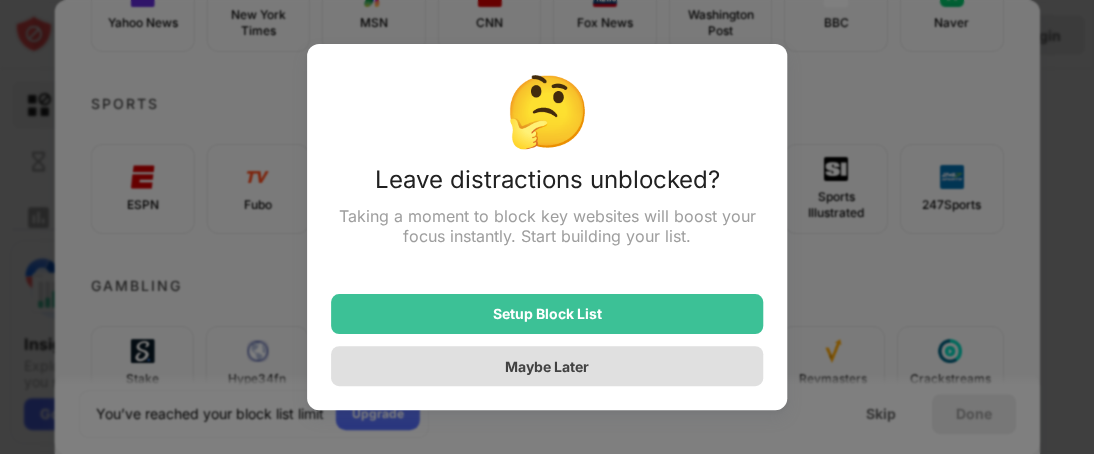 click on "Maybe Later" at bounding box center [547, 366] 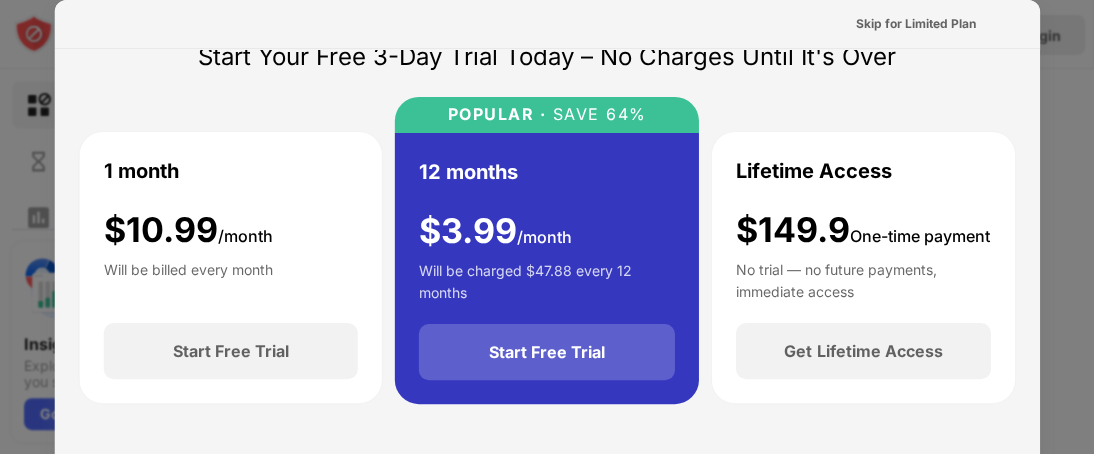 scroll, scrollTop: 100, scrollLeft: 0, axis: vertical 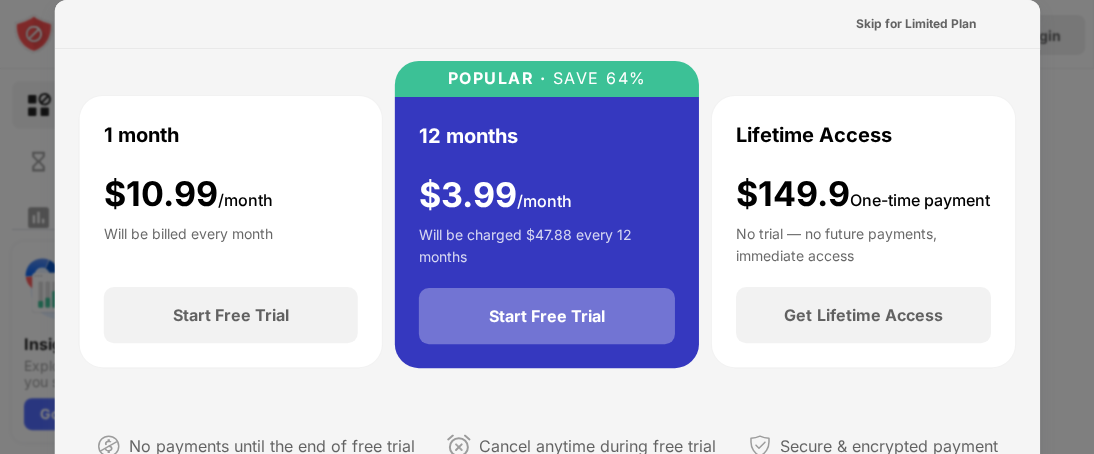 click on "Start Free Trial" at bounding box center (547, 316) 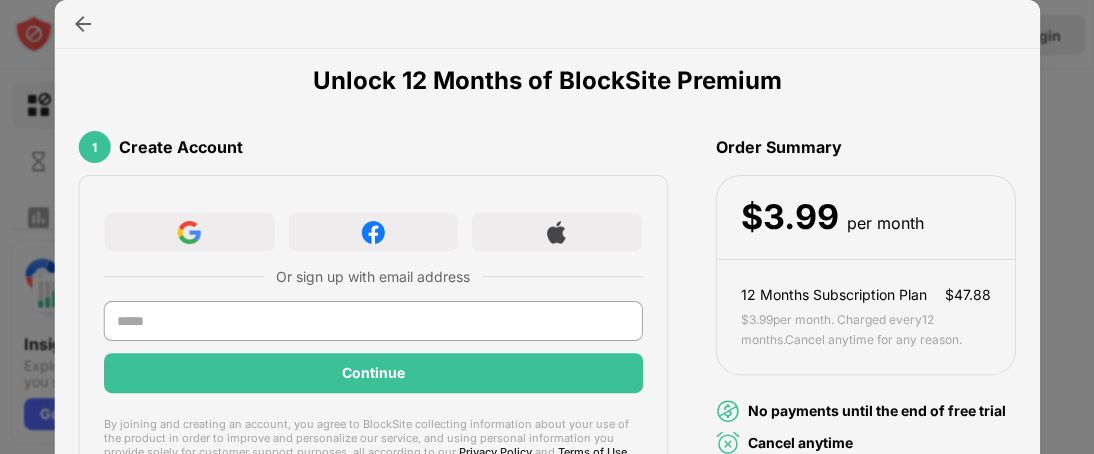 scroll, scrollTop: 68, scrollLeft: 0, axis: vertical 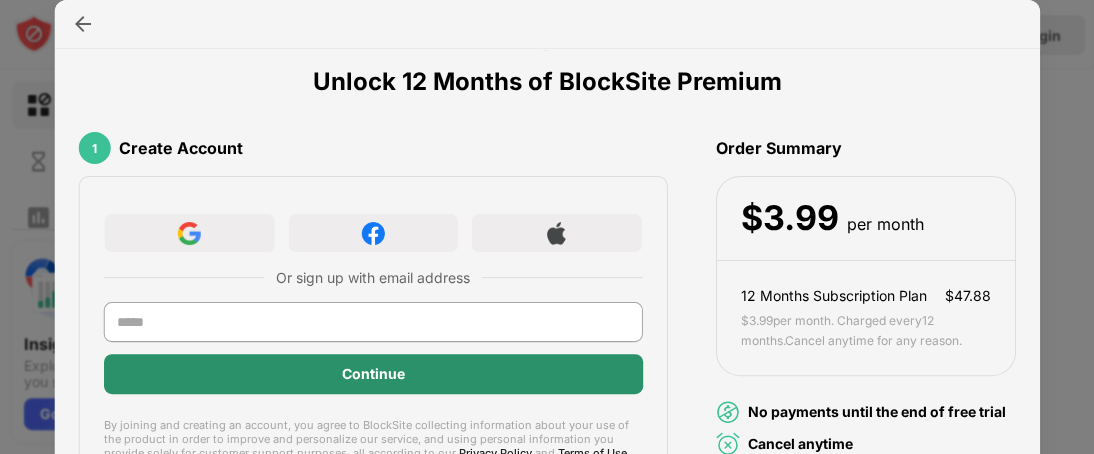 click on "Continue" at bounding box center [373, 374] 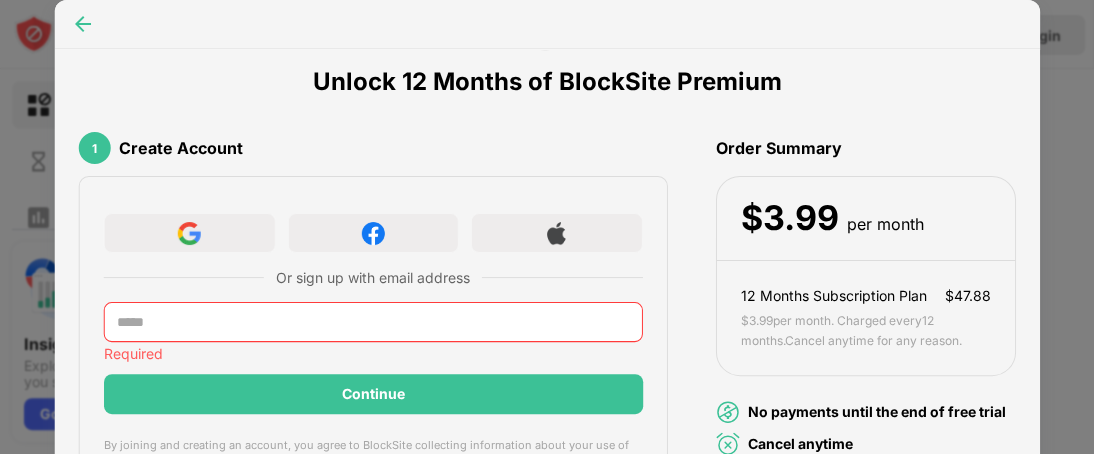 click at bounding box center (83, 24) 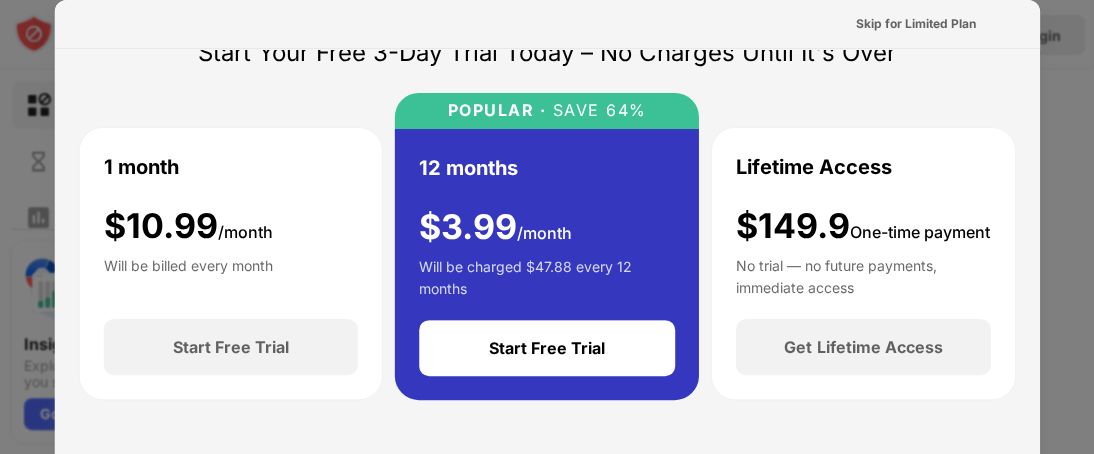 scroll, scrollTop: 100, scrollLeft: 0, axis: vertical 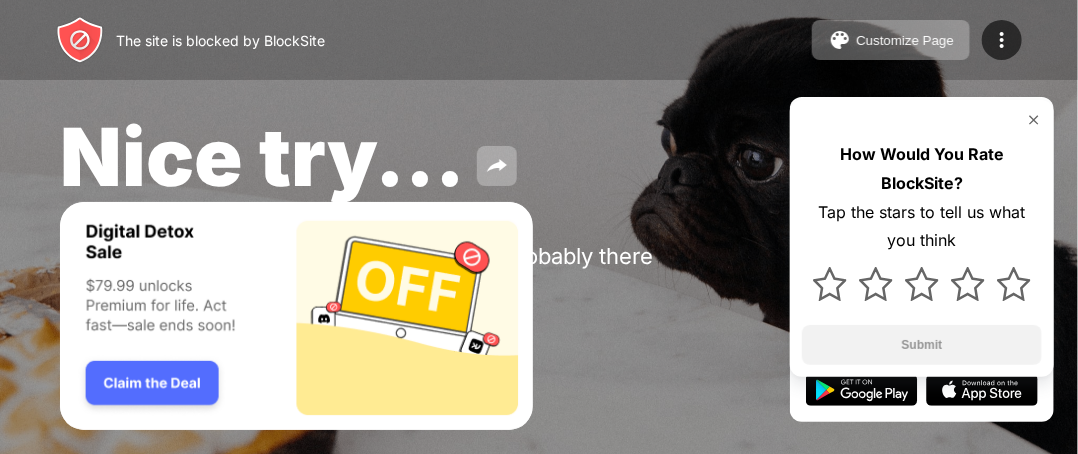 click on "Nice try... You put [EMAIL] in your Block Sites list. It’s probably there for a reason. Password Protection How Would You Rate BlockSite? Tap the stars to tell us what you think Submit" at bounding box center (539, 231) 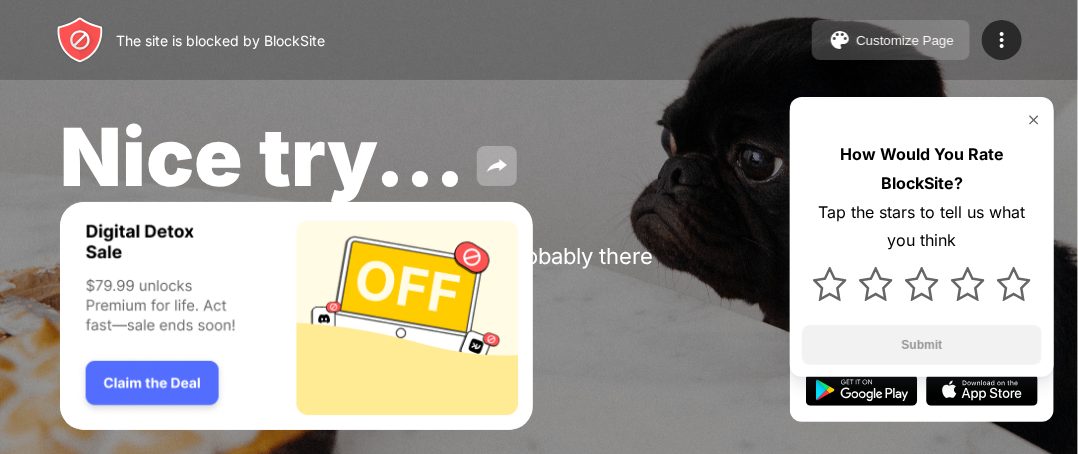 click at bounding box center (840, 40) 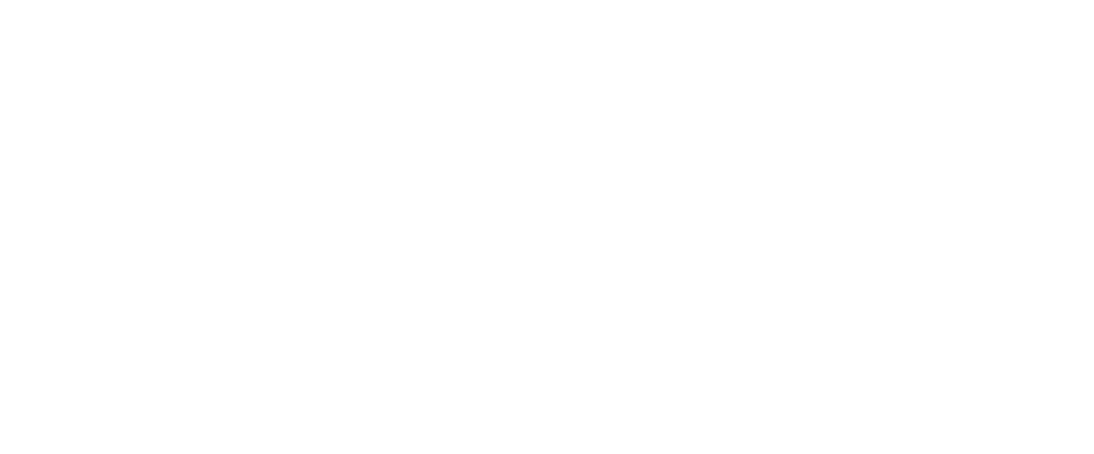 scroll, scrollTop: 0, scrollLeft: 0, axis: both 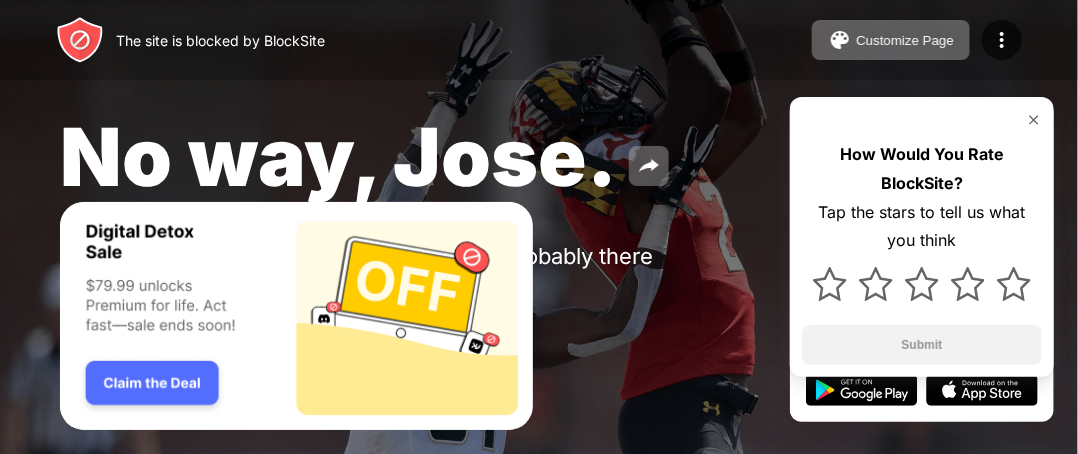 click at bounding box center (295, 315) 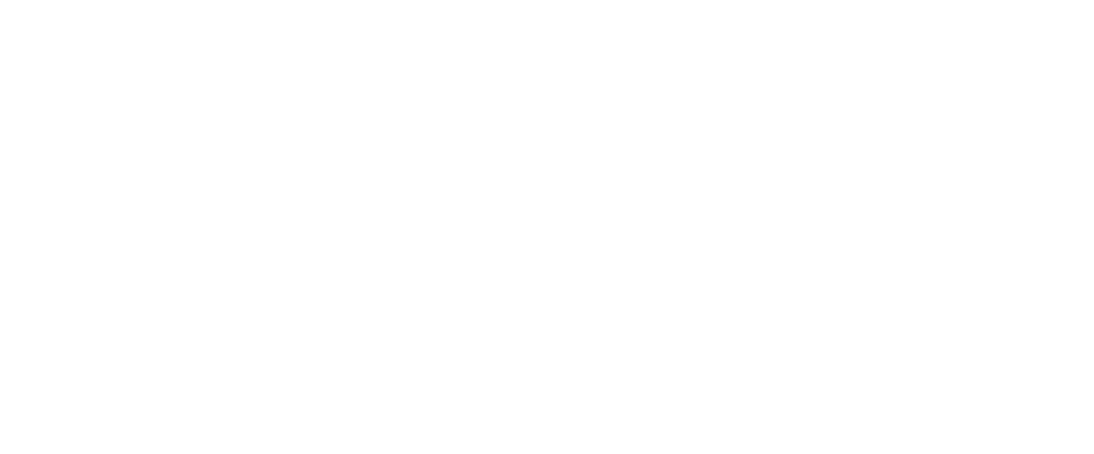scroll, scrollTop: 0, scrollLeft: 0, axis: both 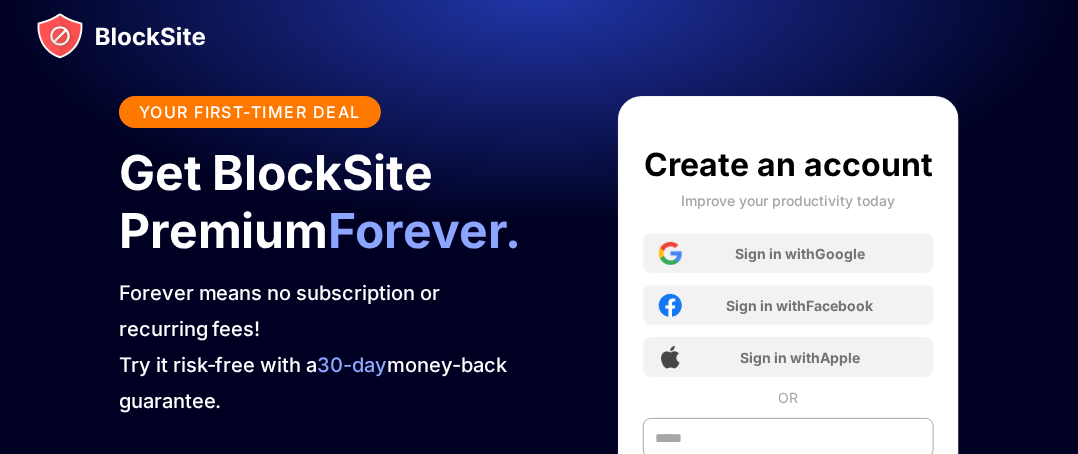 click at bounding box center [121, 36] 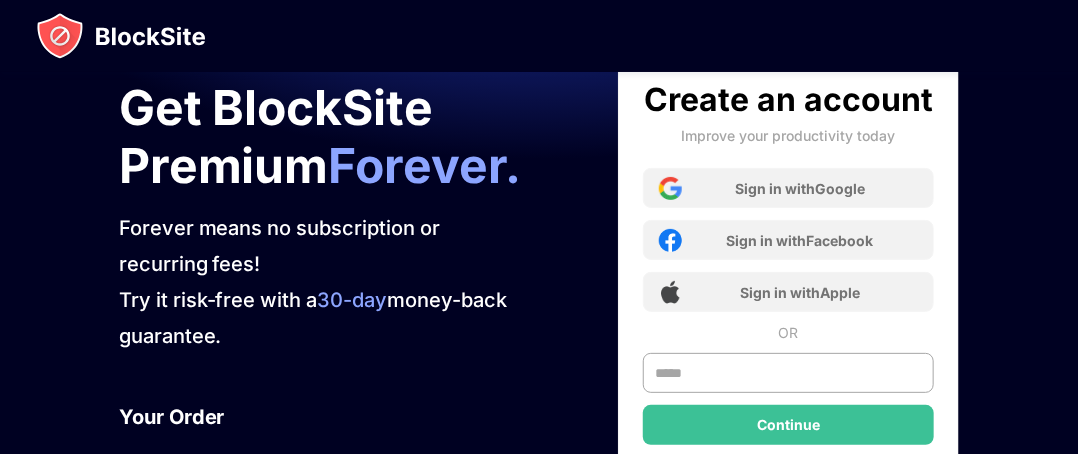 scroll, scrollTop: 100, scrollLeft: 0, axis: vertical 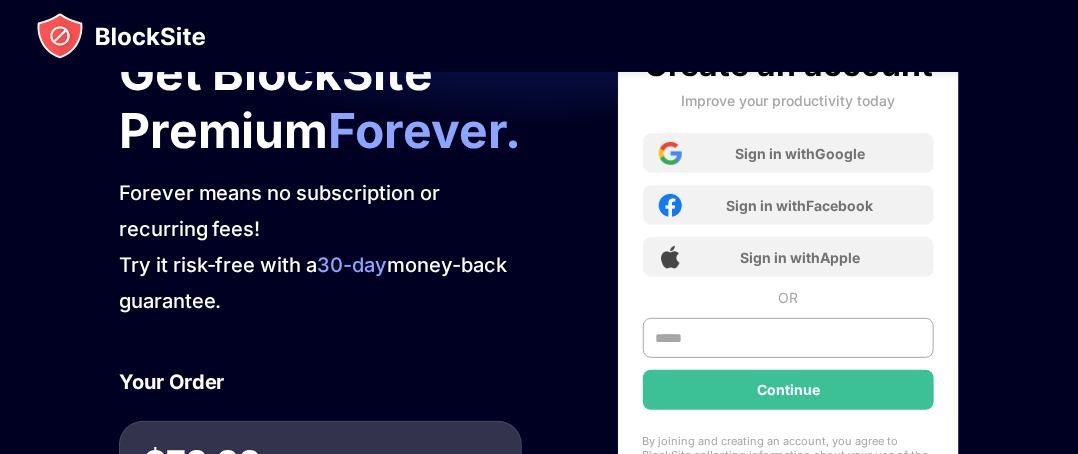 click on "OR" at bounding box center (789, 297) 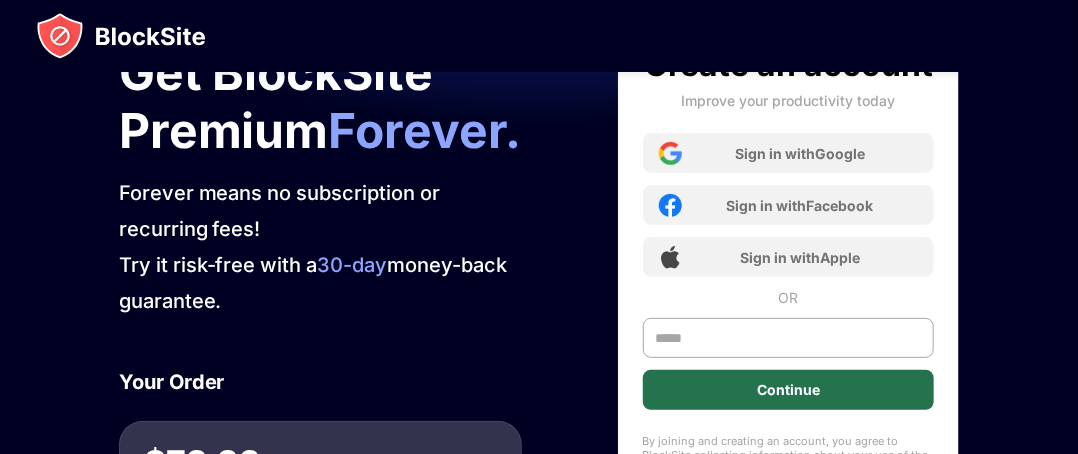click on "Continue" at bounding box center (788, 390) 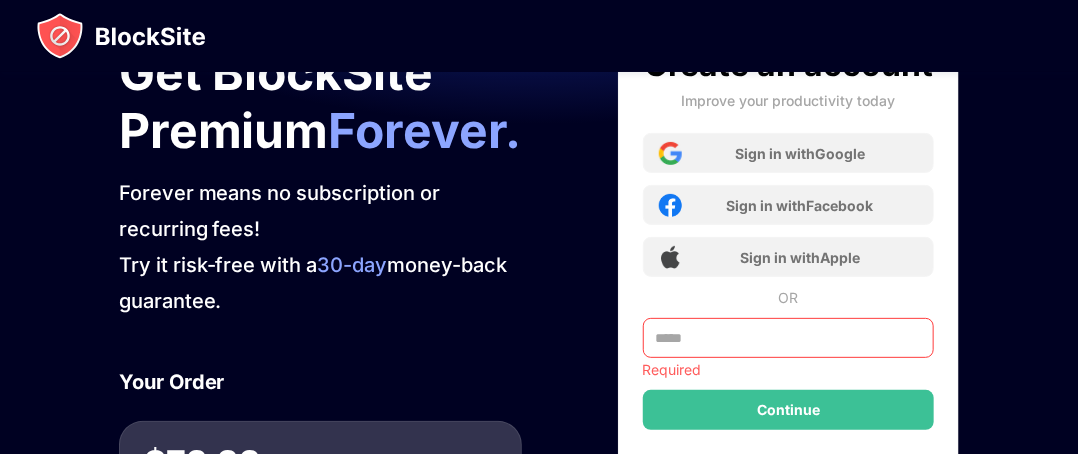click on "Continue" at bounding box center [789, 410] 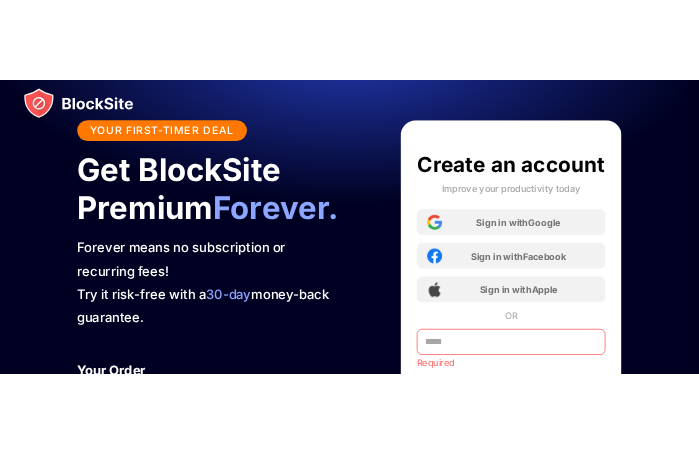 scroll, scrollTop: 0, scrollLeft: 0, axis: both 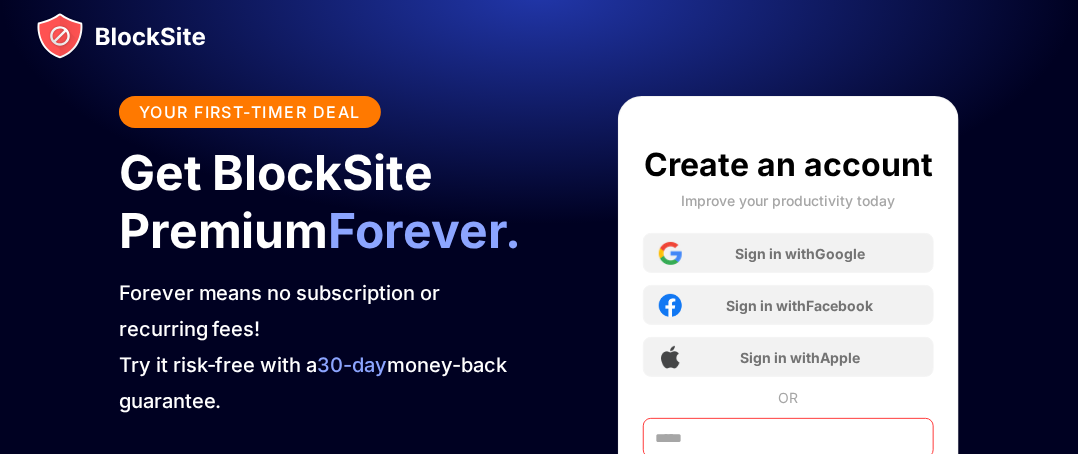 click on "Improve your productivity today" at bounding box center [789, 200] 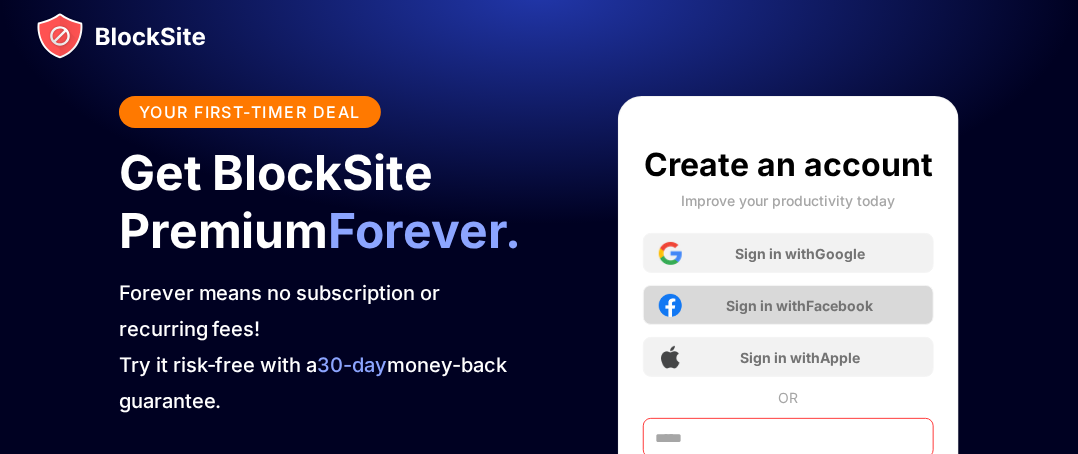 click at bounding box center [670, 305] 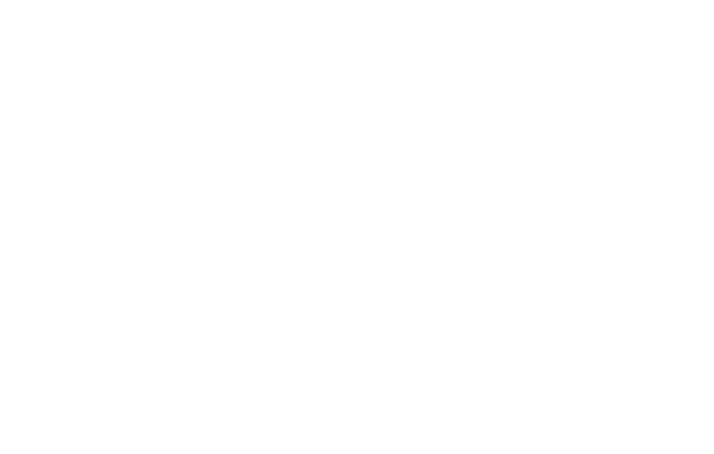 scroll, scrollTop: 0, scrollLeft: 0, axis: both 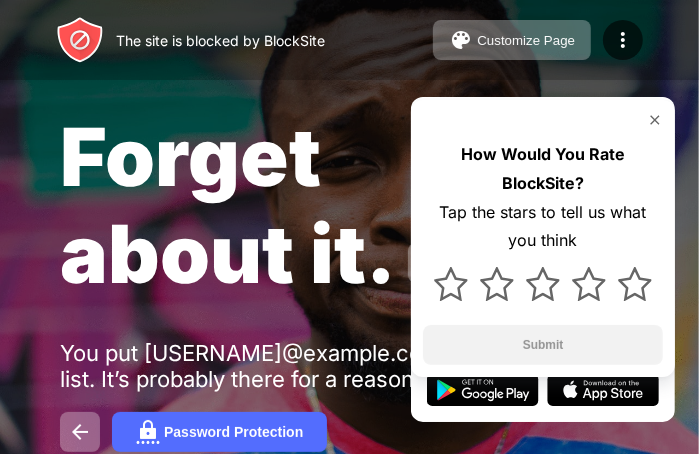 click on "How Would You Rate BlockSite? Tap the stars to tell us what you think Submit" at bounding box center [543, 238] 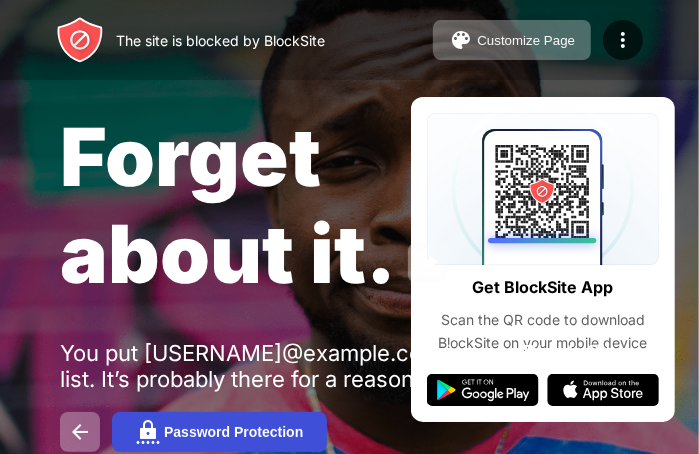 click on "Password Protection" at bounding box center (233, 432) 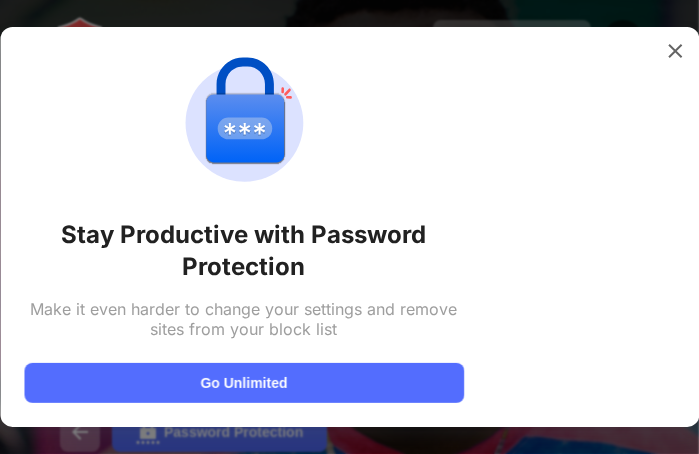 click on "Stay Productive with Password Protection" at bounding box center (244, 251) 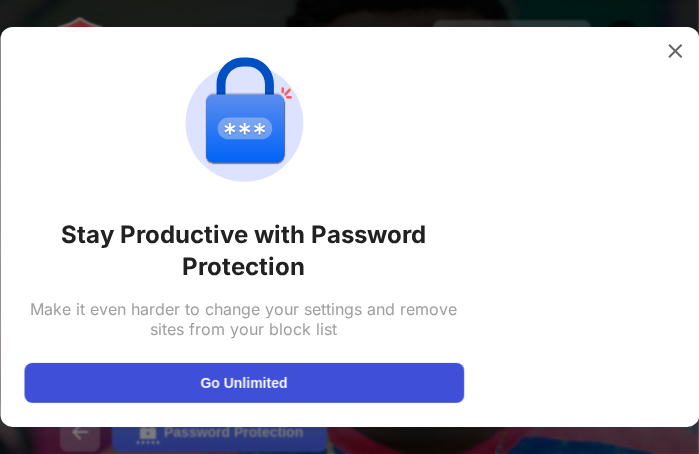 click on "Go Unlimited" at bounding box center (244, 383) 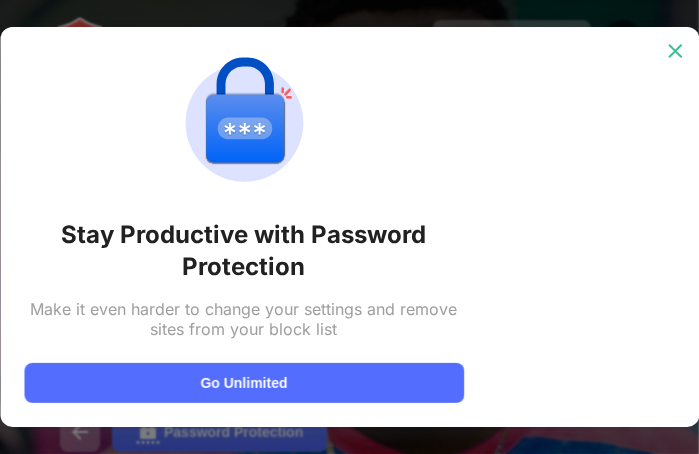 click at bounding box center [675, 51] 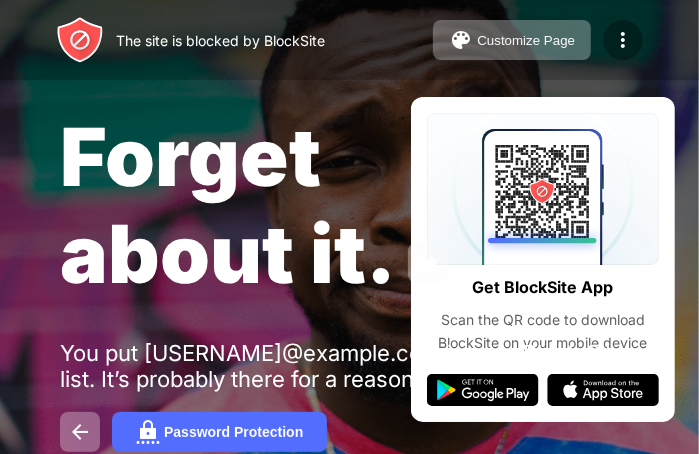 click at bounding box center (623, 40) 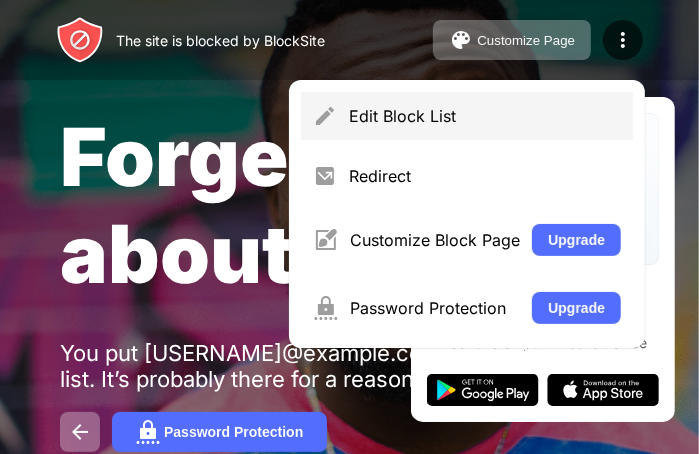 click on "Edit Block List" at bounding box center (485, 116) 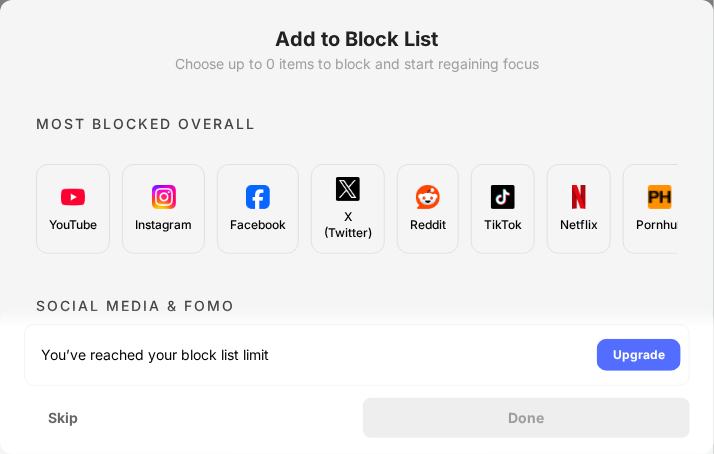 click at bounding box center (73, 197) 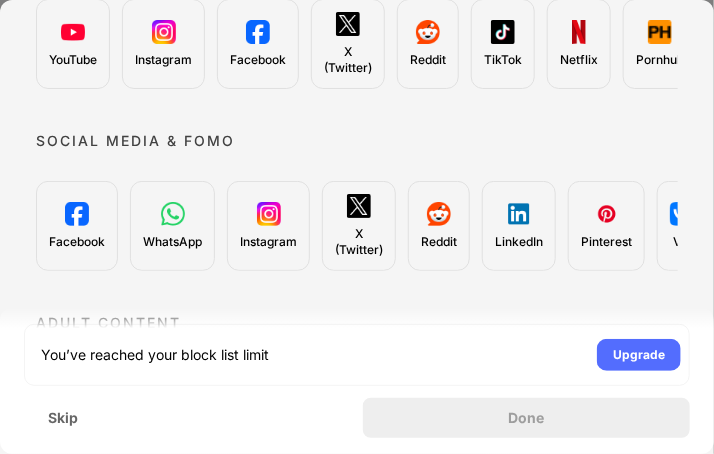 scroll, scrollTop: 200, scrollLeft: 0, axis: vertical 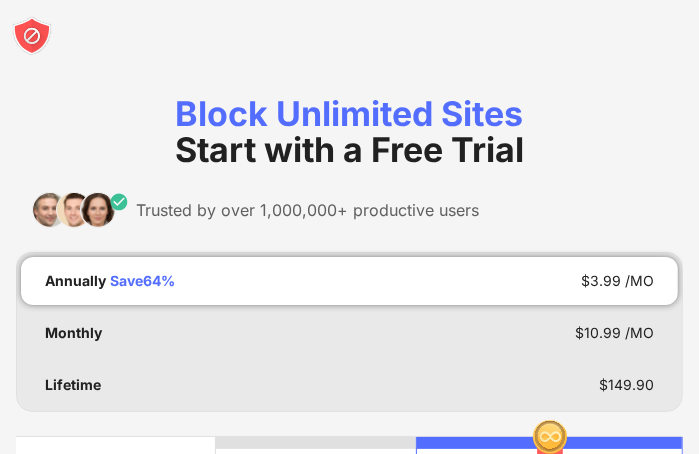 drag, startPoint x: 0, startPoint y: 0, endPoint x: 544, endPoint y: 435, distance: 696.535 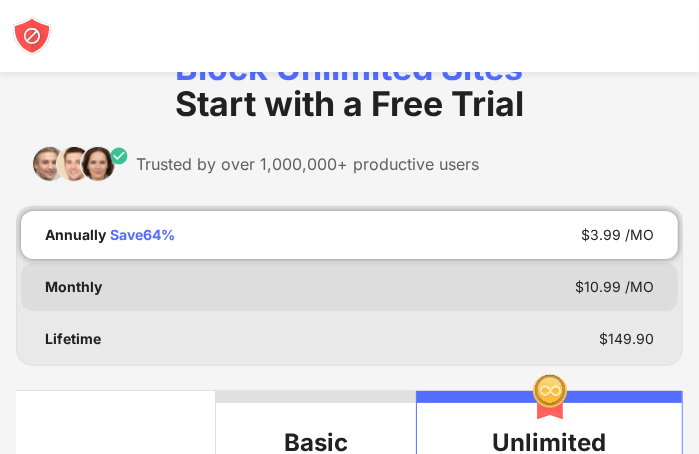 scroll, scrollTop: 0, scrollLeft: 0, axis: both 